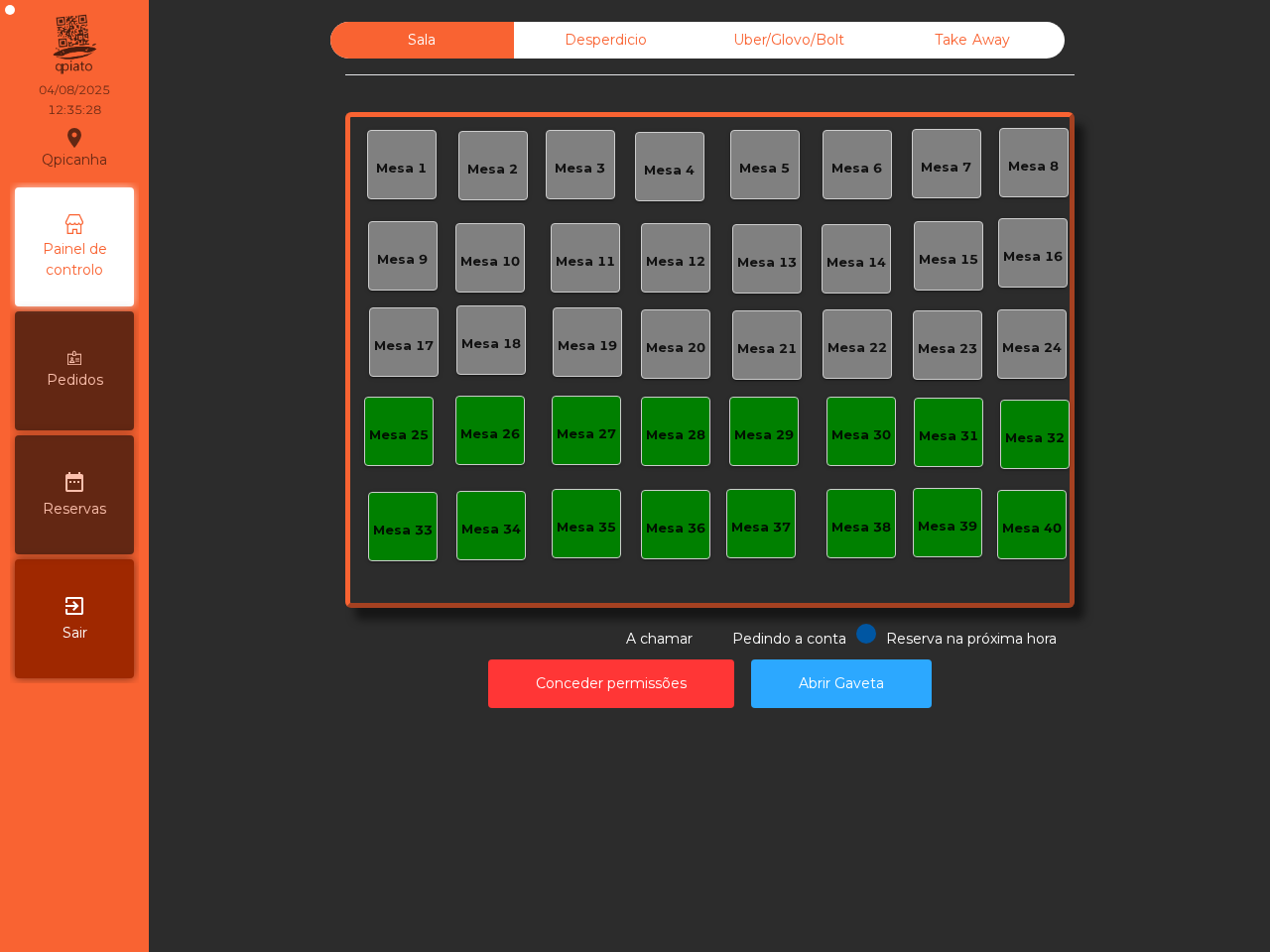 scroll, scrollTop: 0, scrollLeft: 0, axis: both 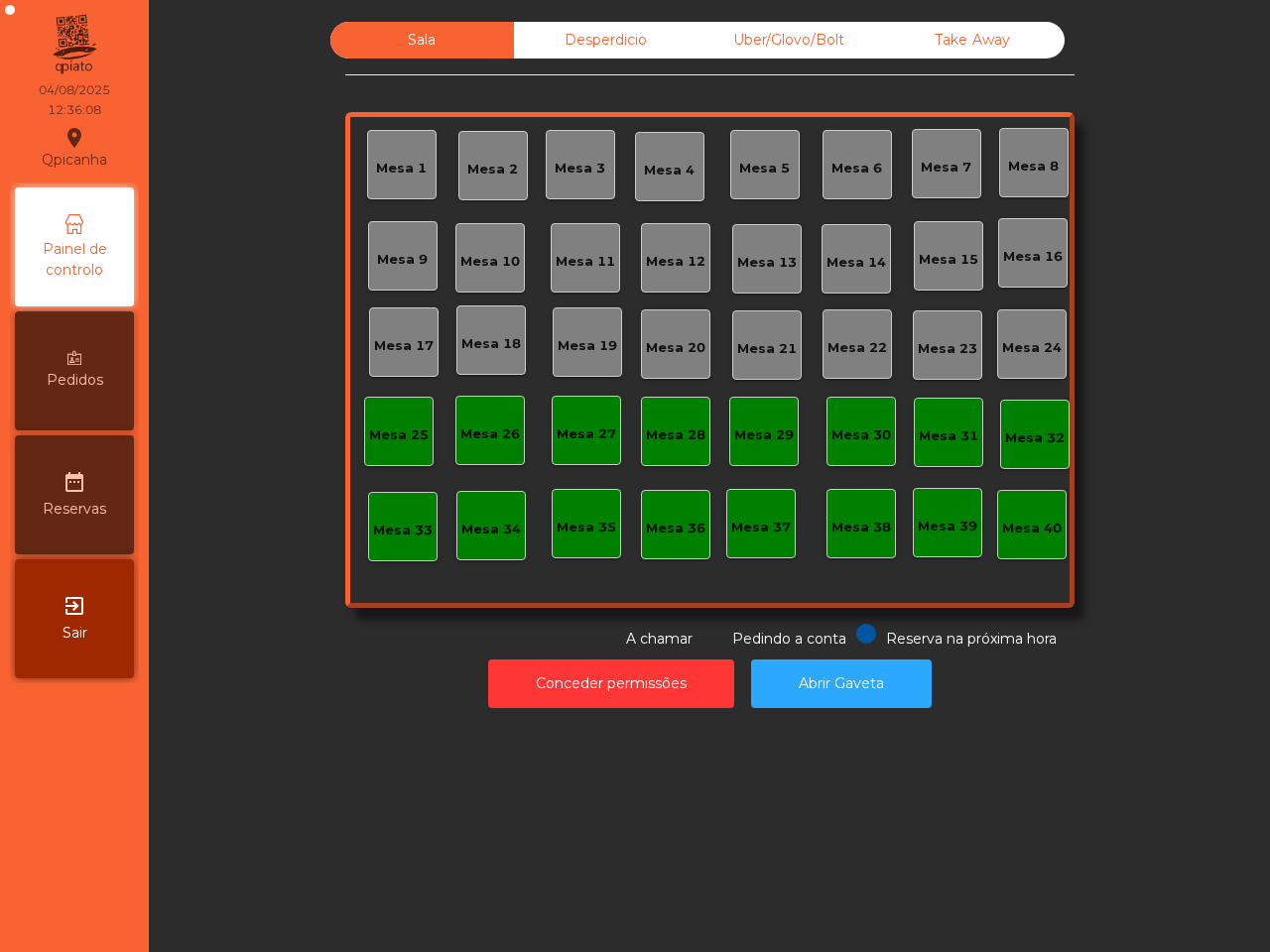 click on "Sala   Desperdicio   Uber/Glovo/Bolt   Take Away   Mesa 1   Mesa 2   Mesa 3   Mesa 4   Mesa 5   Mesa 6   Mesa 7   Mesa 8   Mesa 9   Mesa 10   Mesa 11   Mesa 12   Mesa 13   Mesa 14   Mesa 15   Mesa 16   Mesa 17   Mesa 18   Mesa 19   Mesa 20   Mesa 21   Mesa 22   Mesa 23   Mesa 24   Mesa 25   Mesa 26   Mesa 27   Mesa 28   Mesa 29   Mesa 30   Mesa 31   Mesa 32   Mesa 33   Mesa 34   Mesa 35   Mesa 36   Mesa 37   Mesa 38   Mesa 39   Mesa 40  Reserva na próxima hora Pedindo a conta A chamar" 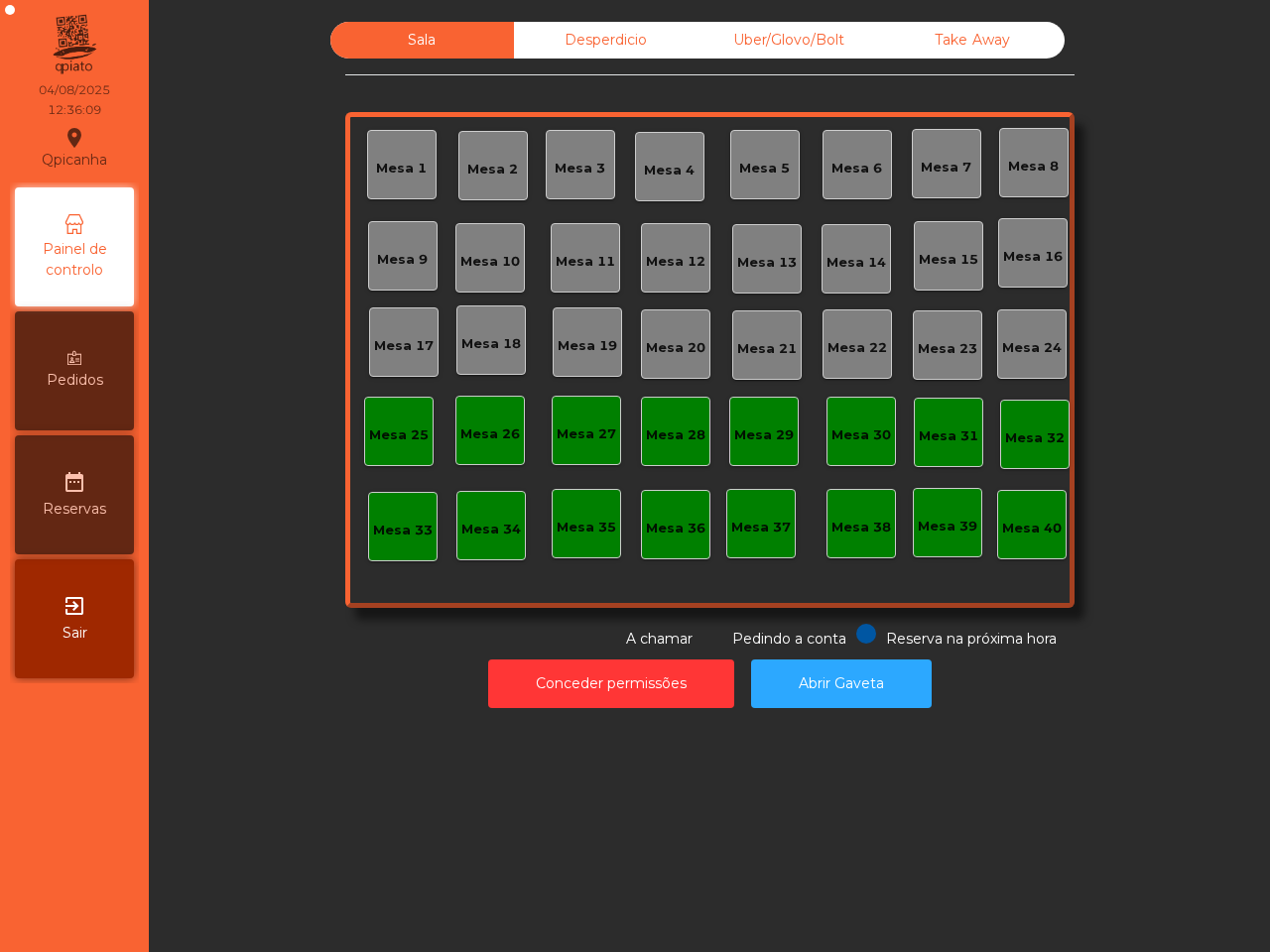 click on "Conceder permissões   Abrir Gaveta" 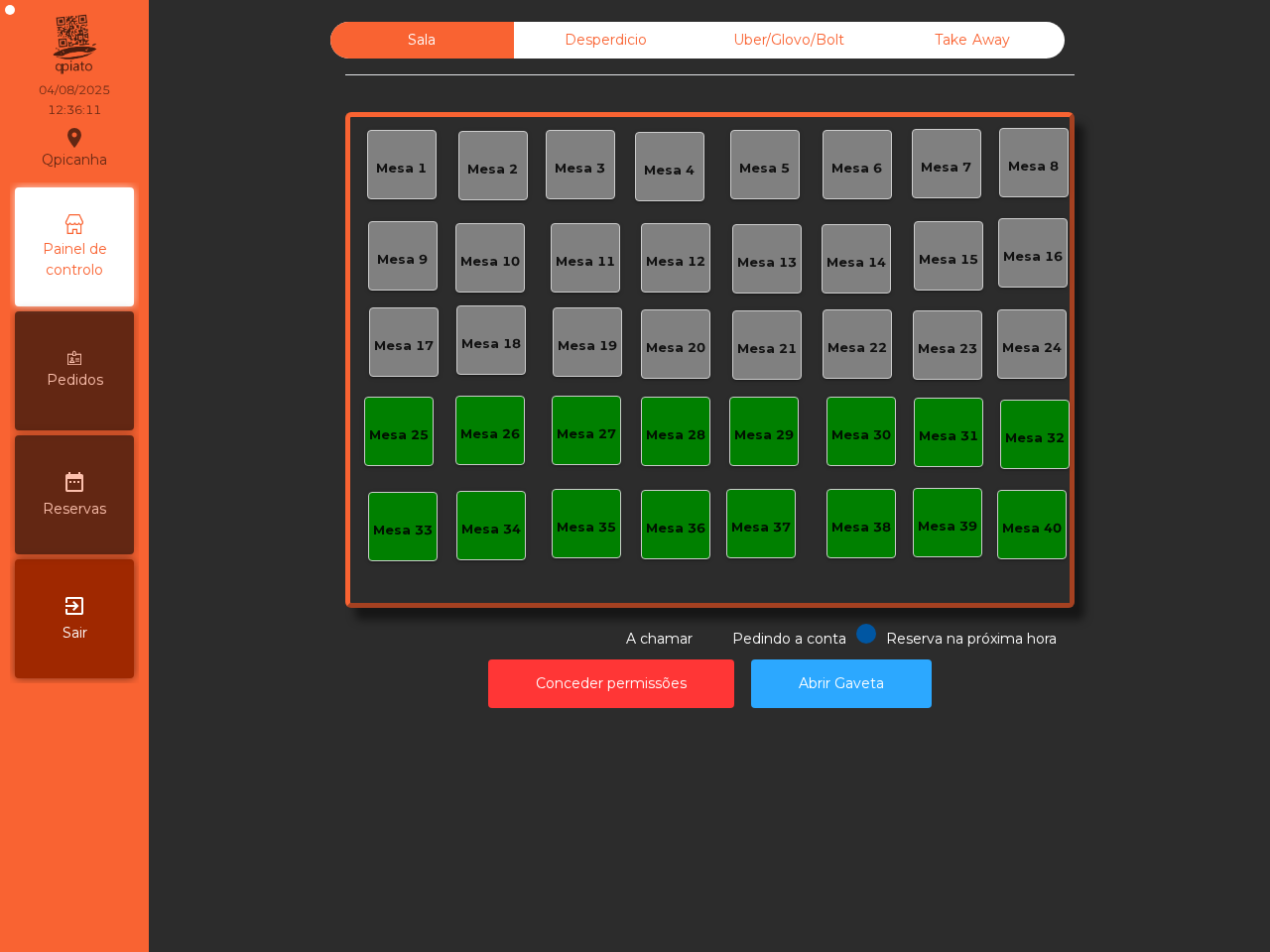 click on "Uber/Glovo/Bolt" 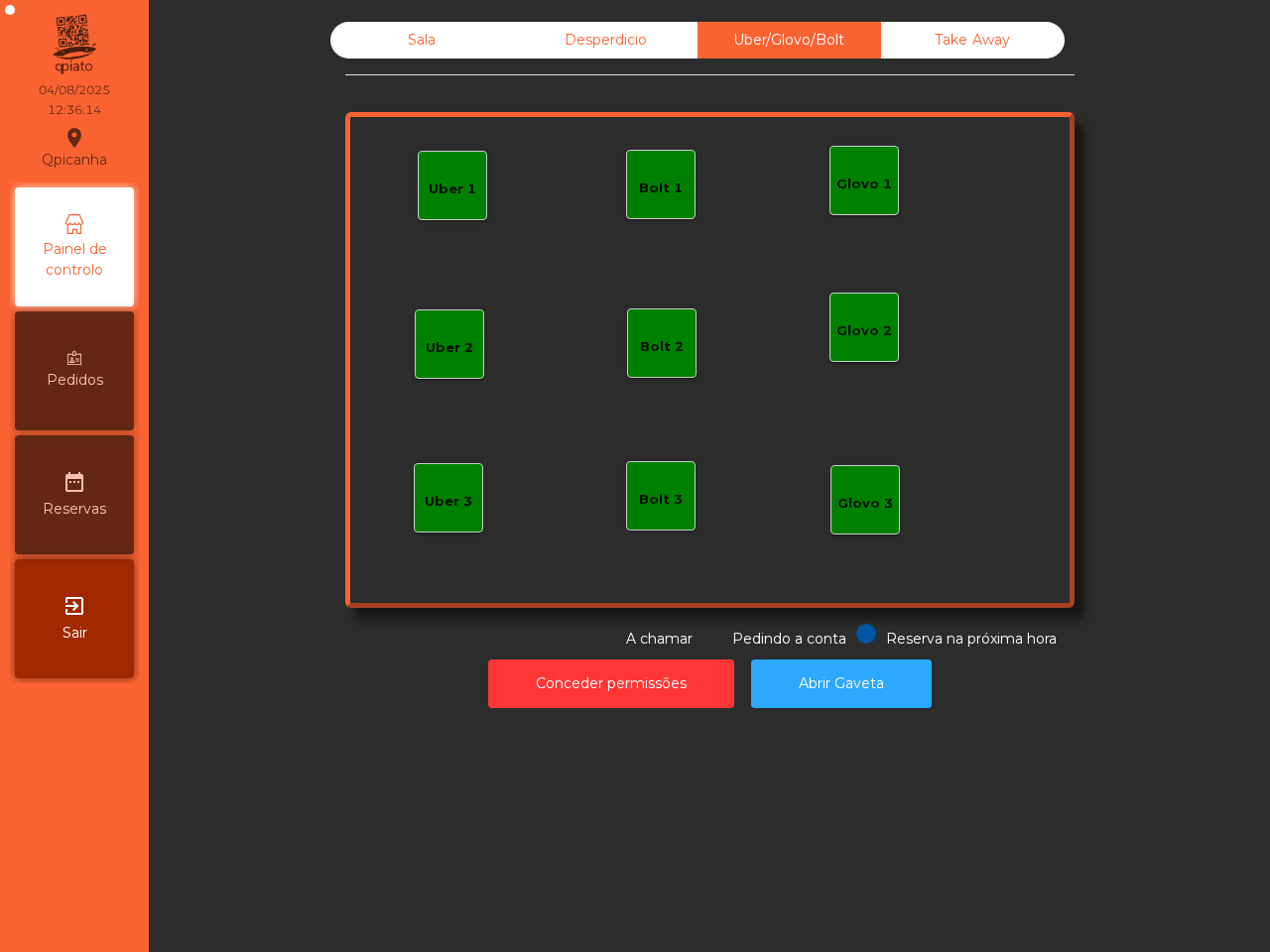 click on "Glovo 1" 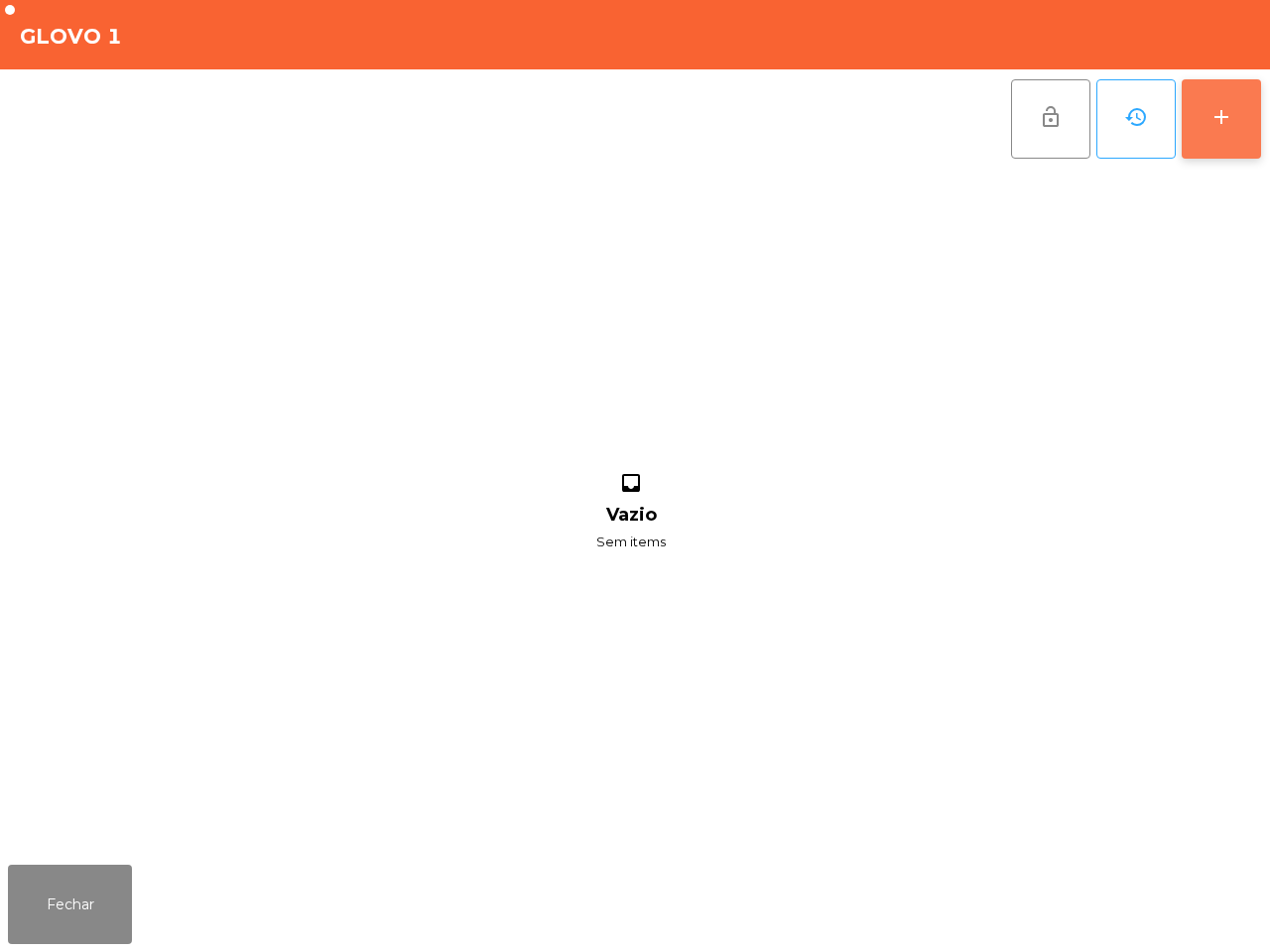 click on "add" 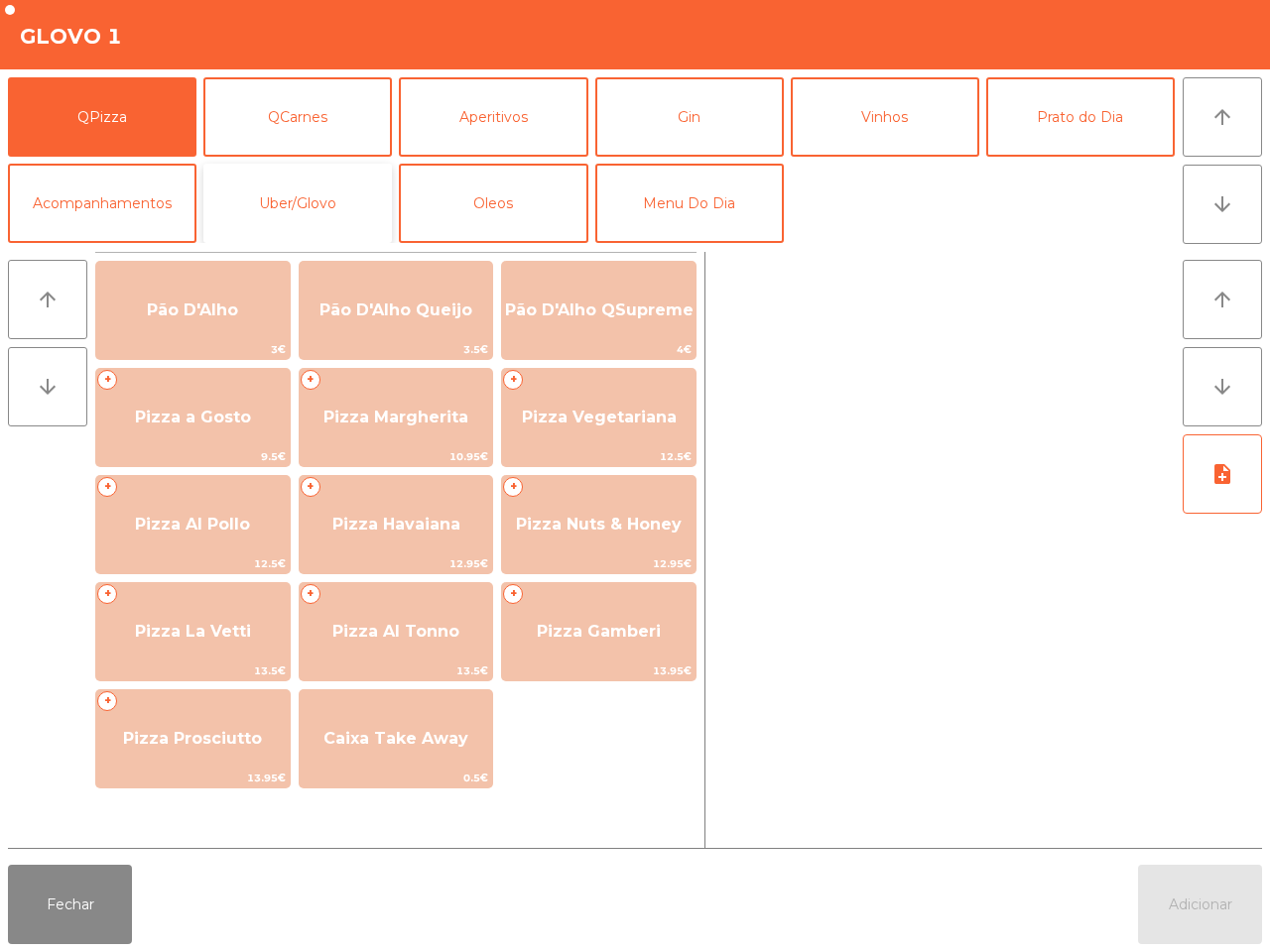 click on "Uber/Glovo" 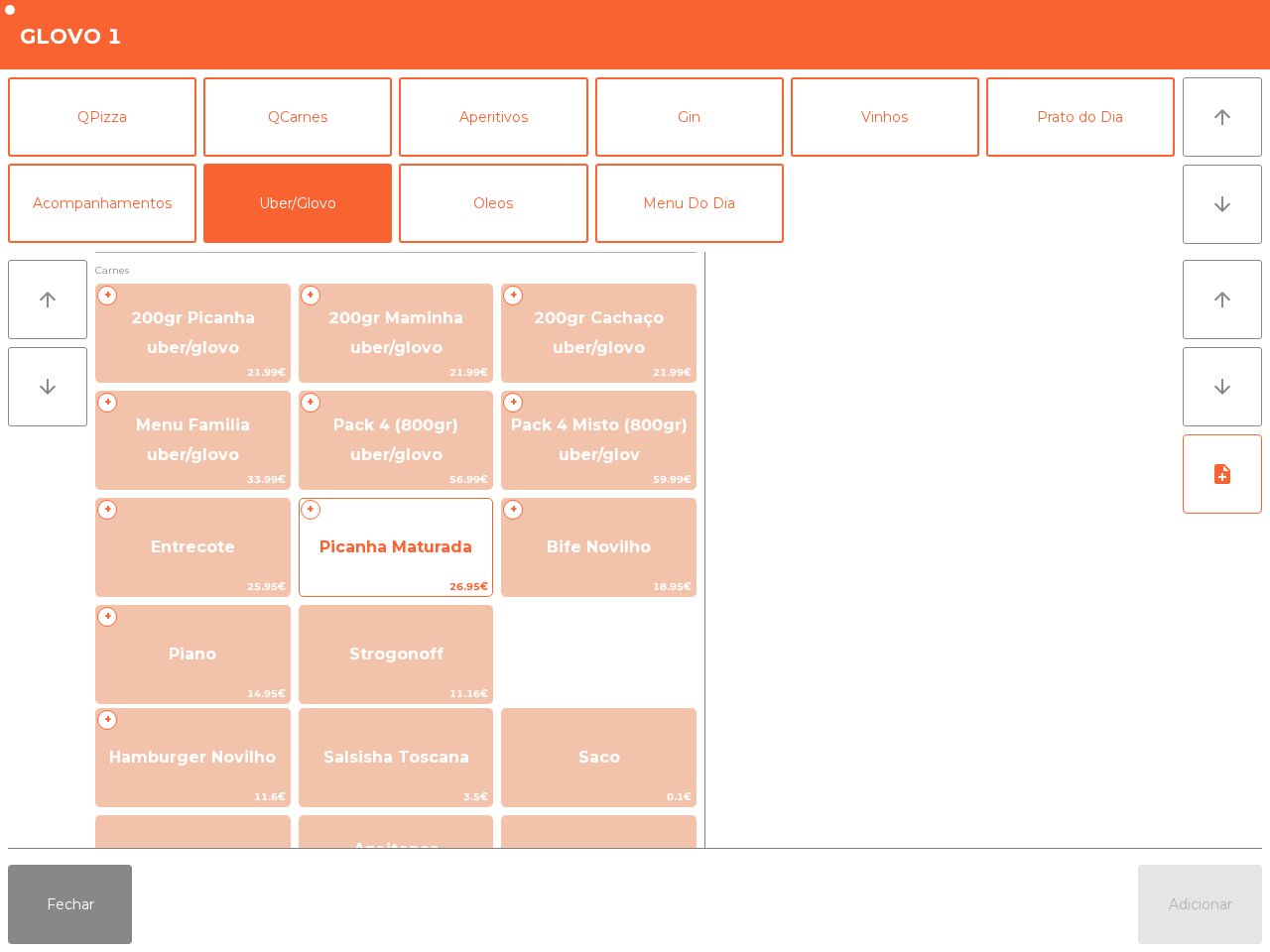 click on "Picanha Maturada" 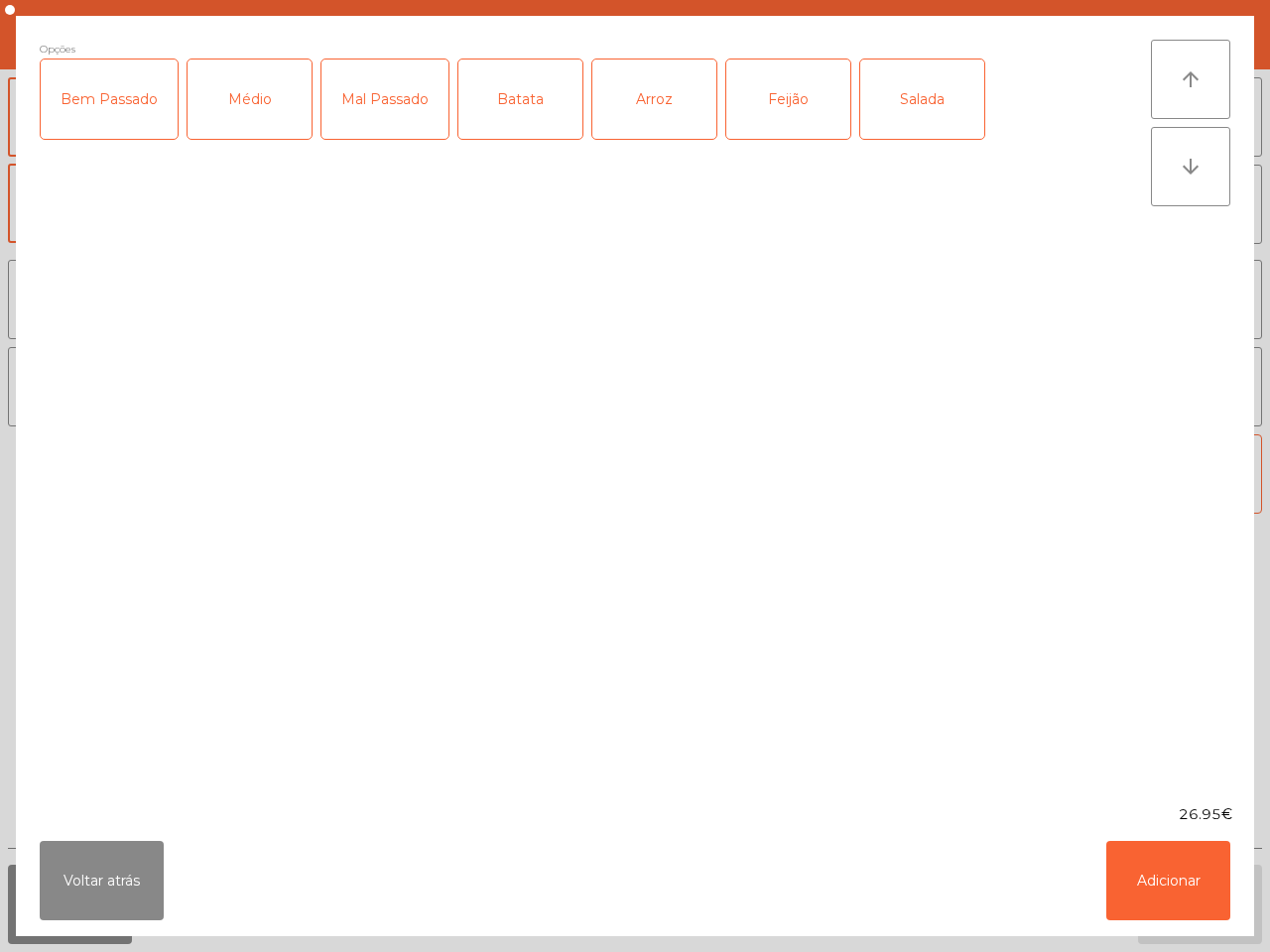 click on "Médio" 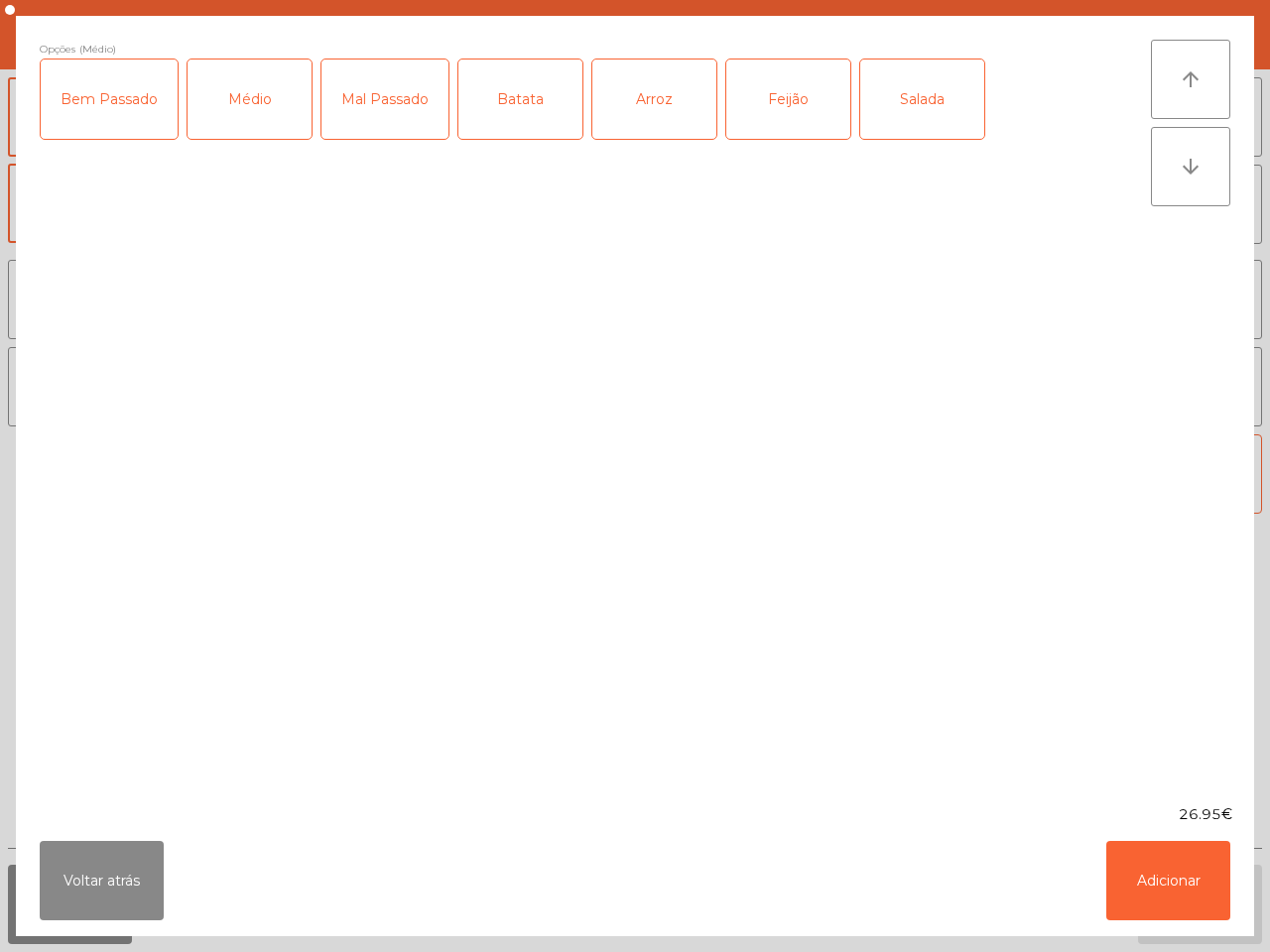 drag, startPoint x: 641, startPoint y: 104, endPoint x: 737, endPoint y: 96, distance: 96.33276 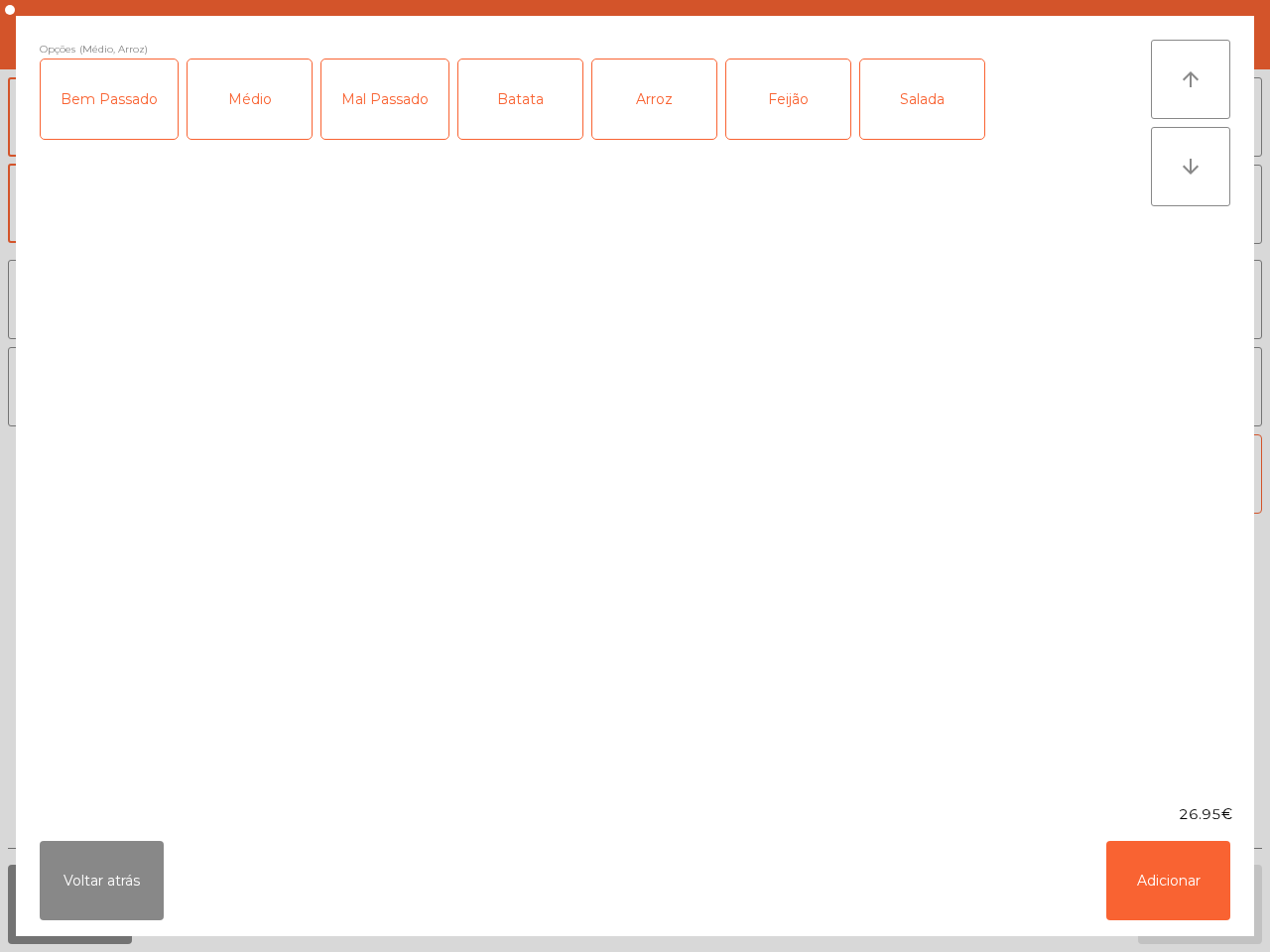 click on "Feijão" 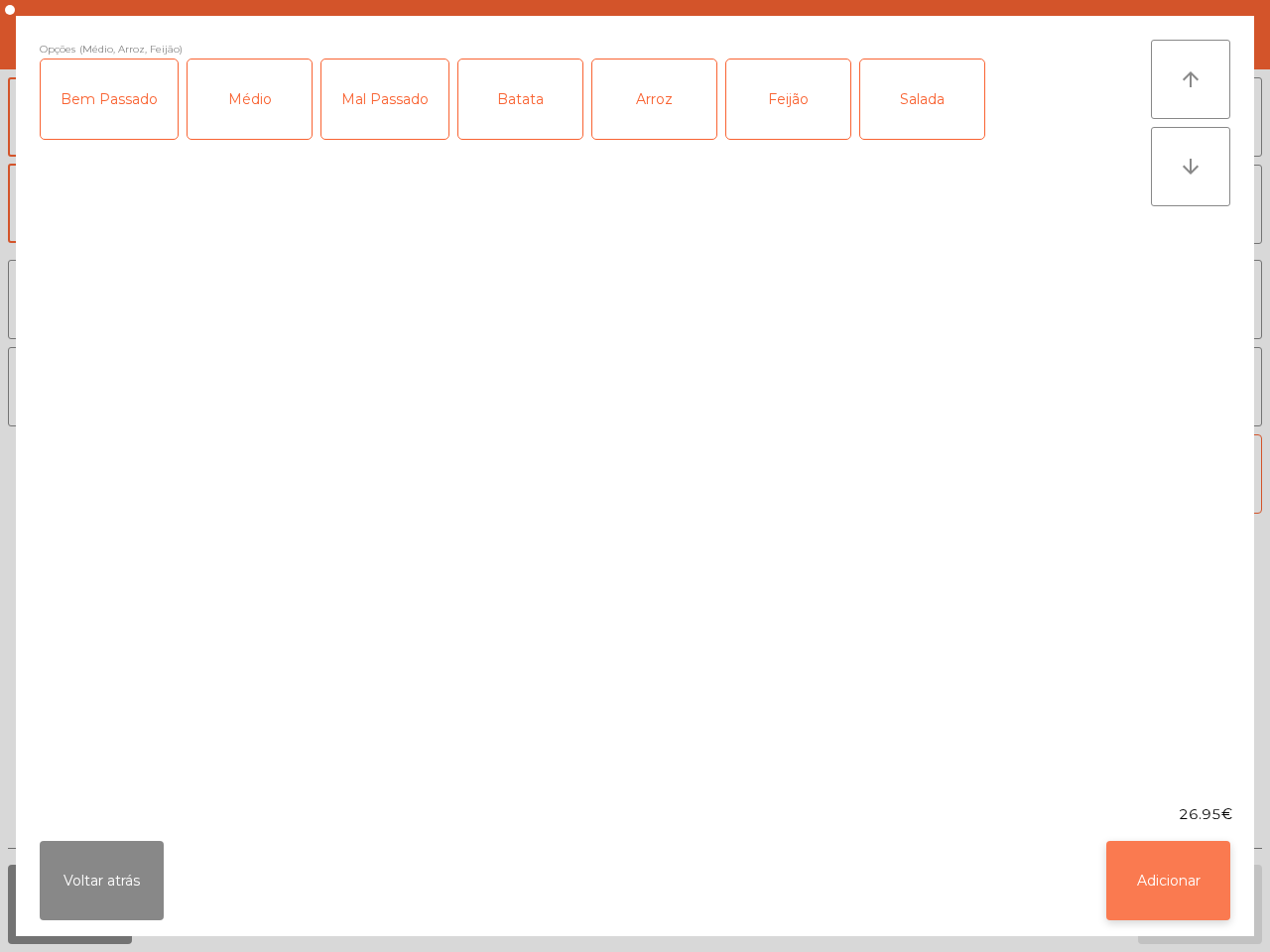 click on "Adicionar" 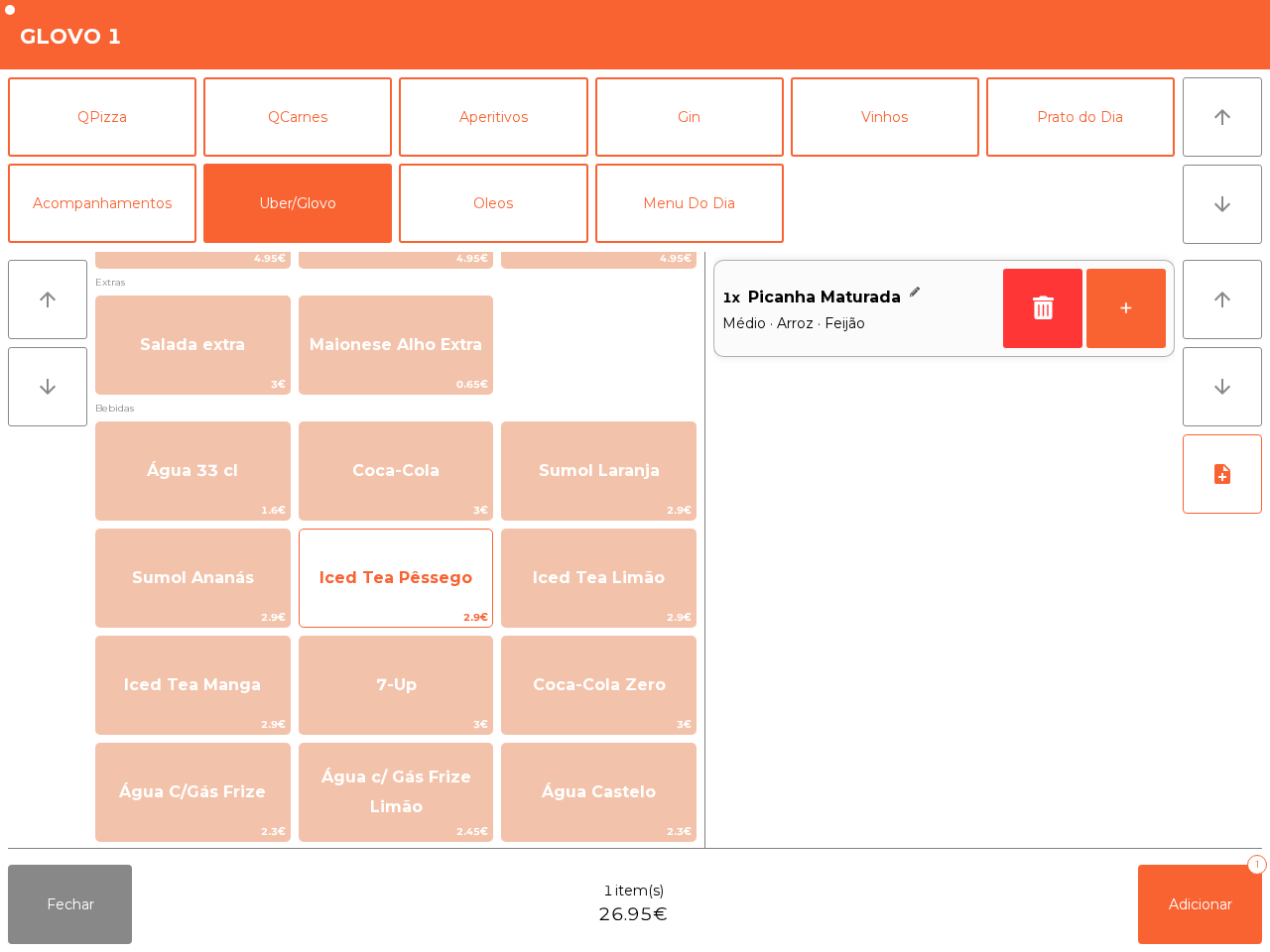scroll, scrollTop: 1007, scrollLeft: 0, axis: vertical 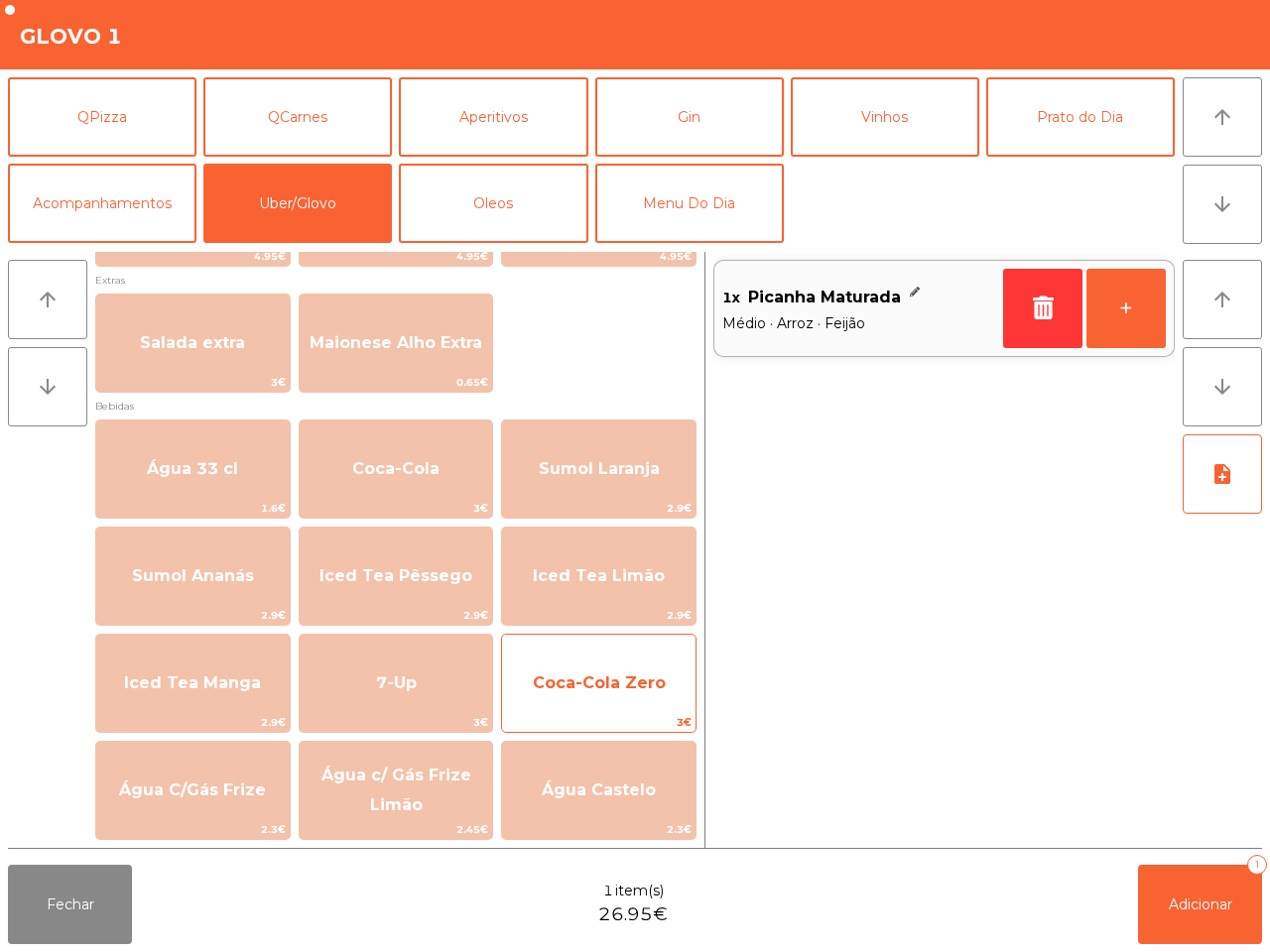 click on "Coca-Cola Zero" 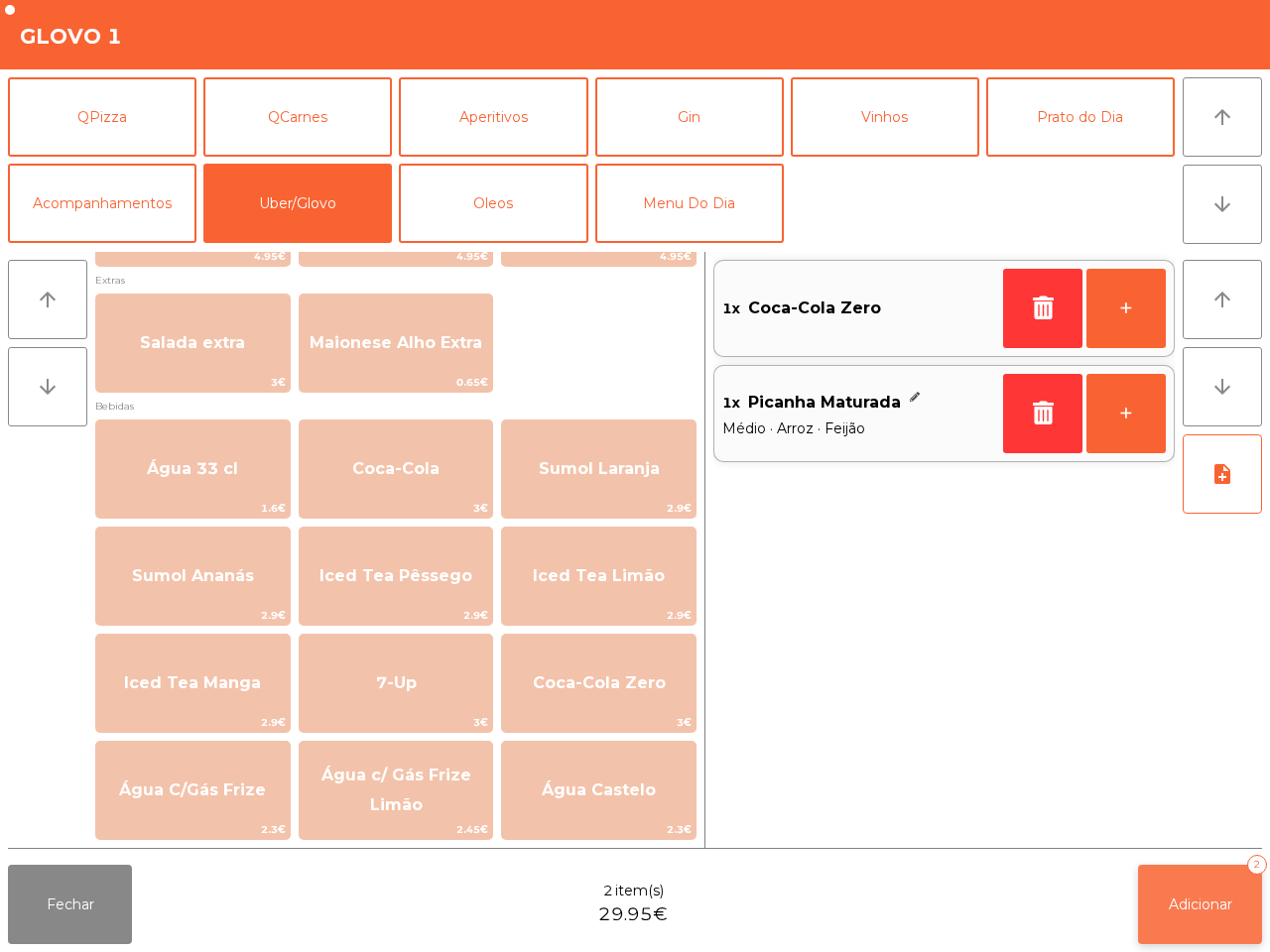 click on "Adicionar" 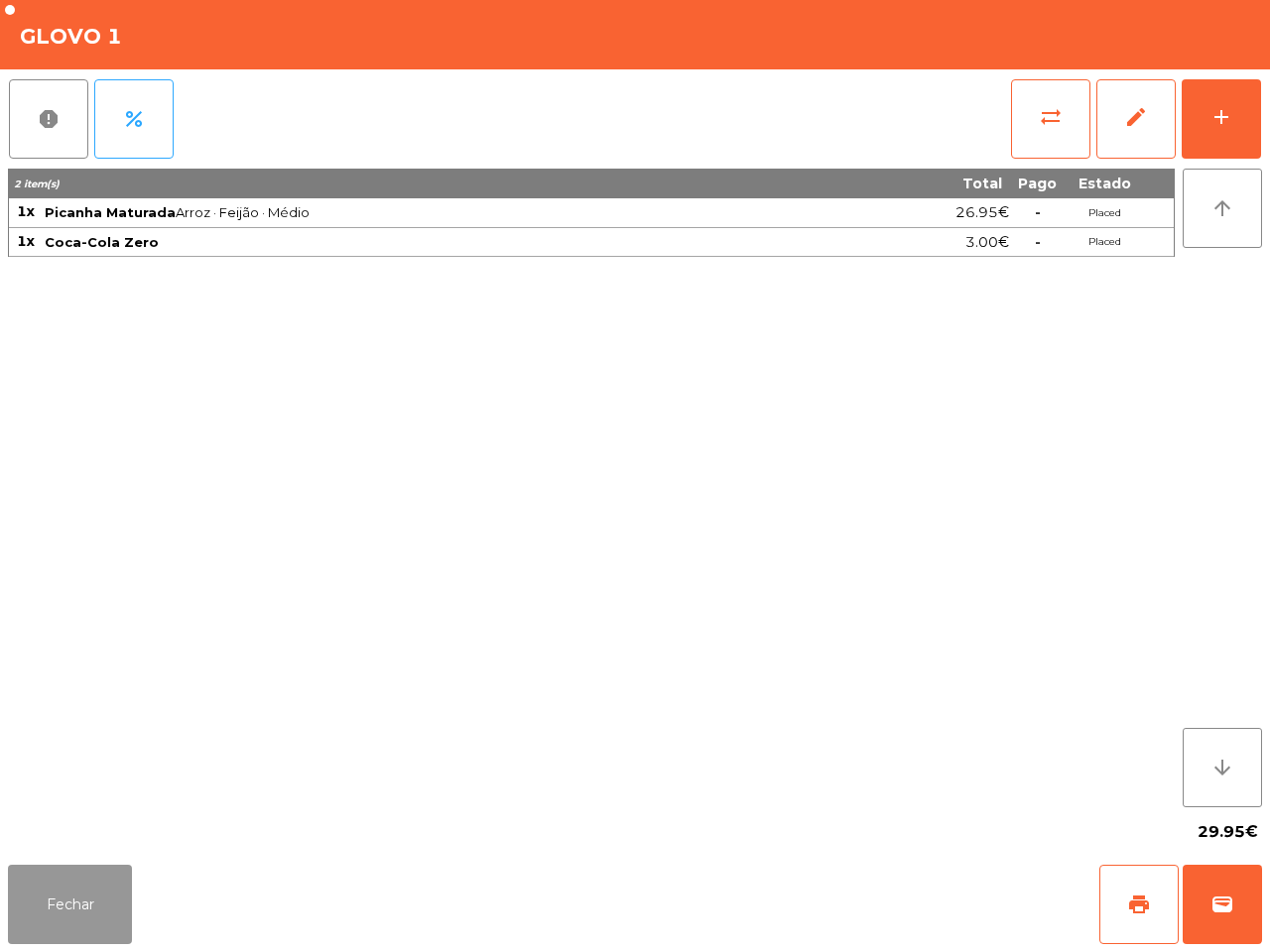 drag, startPoint x: 102, startPoint y: 909, endPoint x: 151, endPoint y: 895, distance: 50.96077 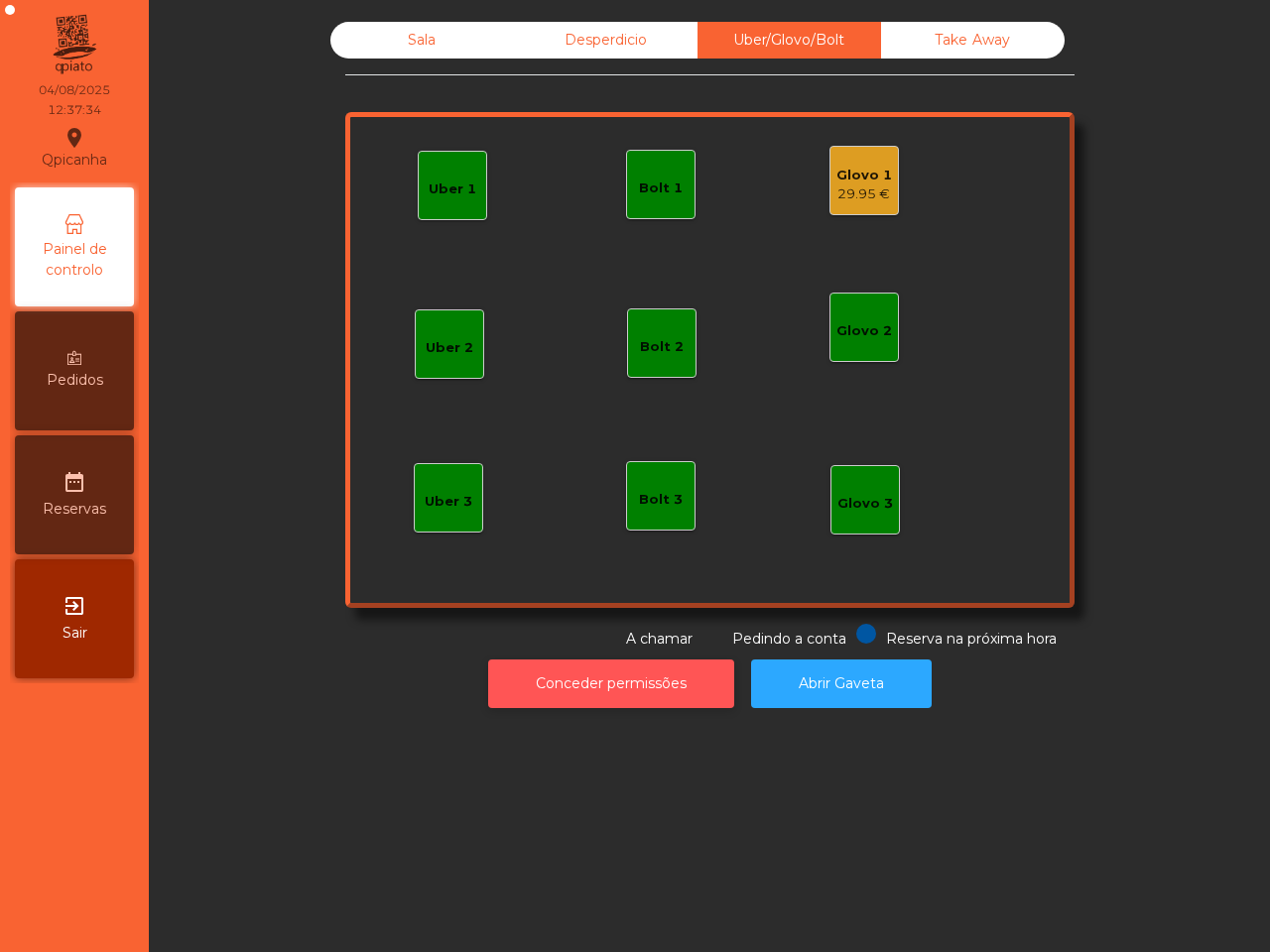 click on "Conceder permissões" 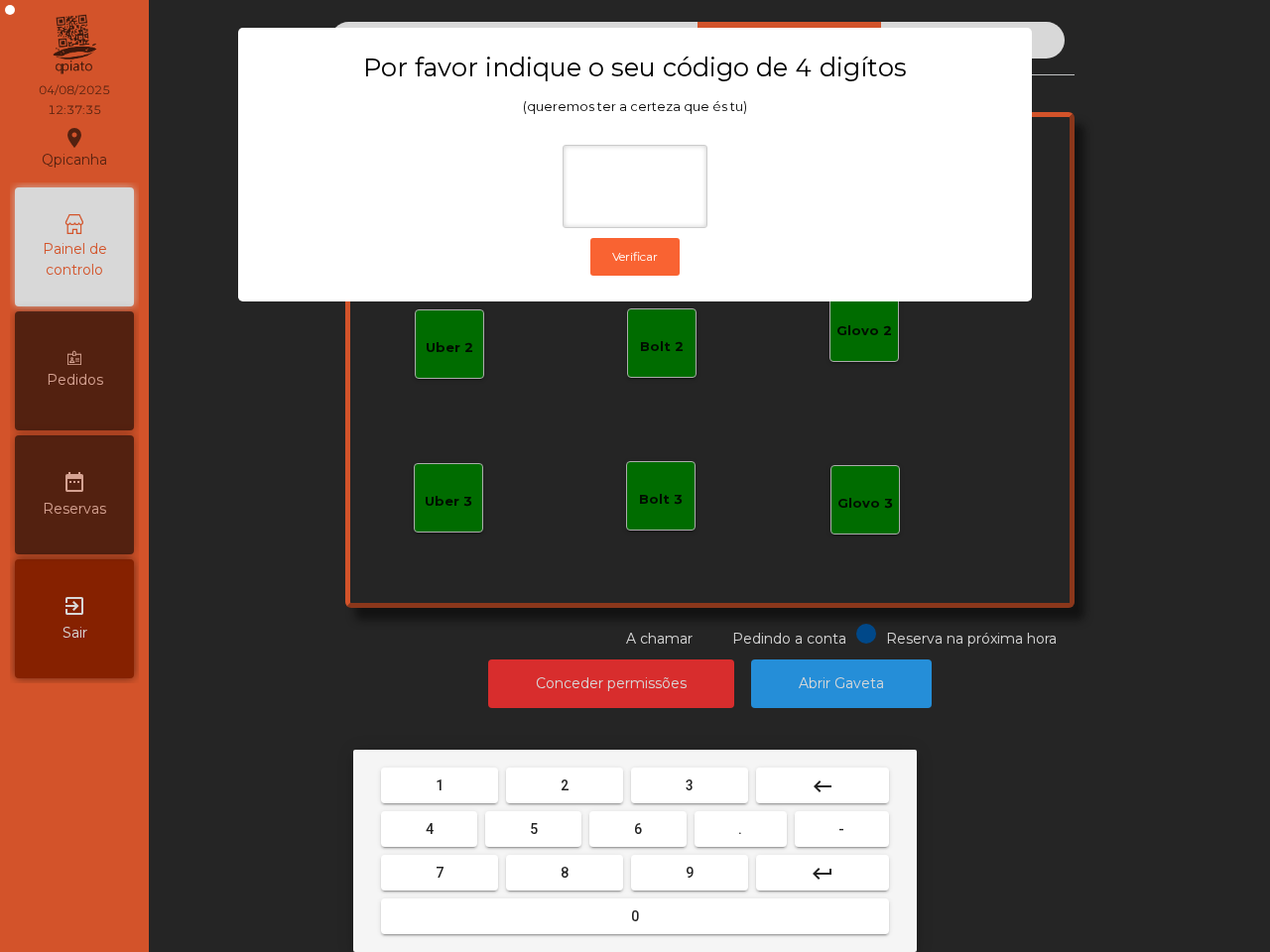 click on "1" at bounding box center [440, 785] 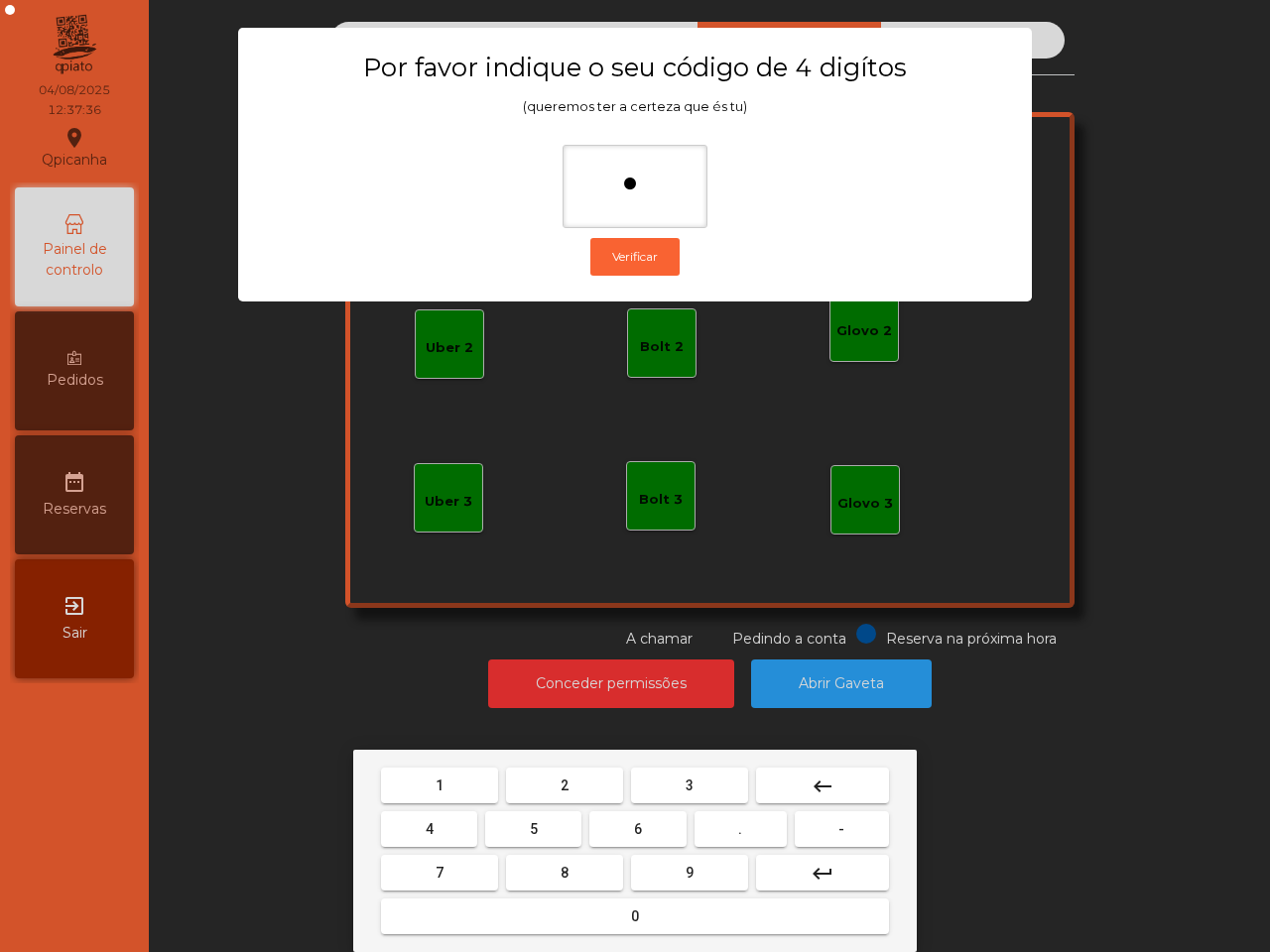 click on "9" at bounding box center [690, 873] 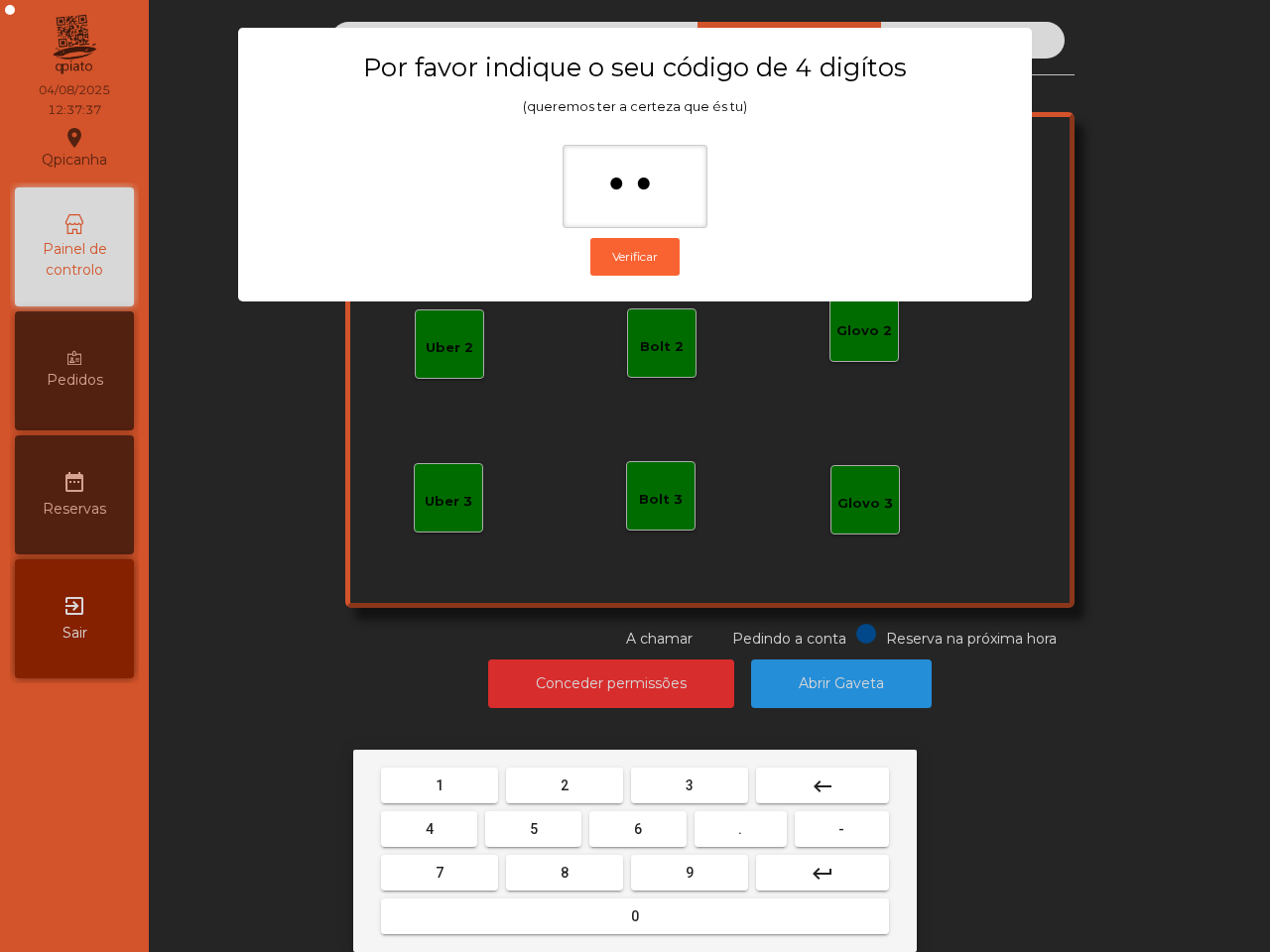 click on "4" at bounding box center (429, 829) 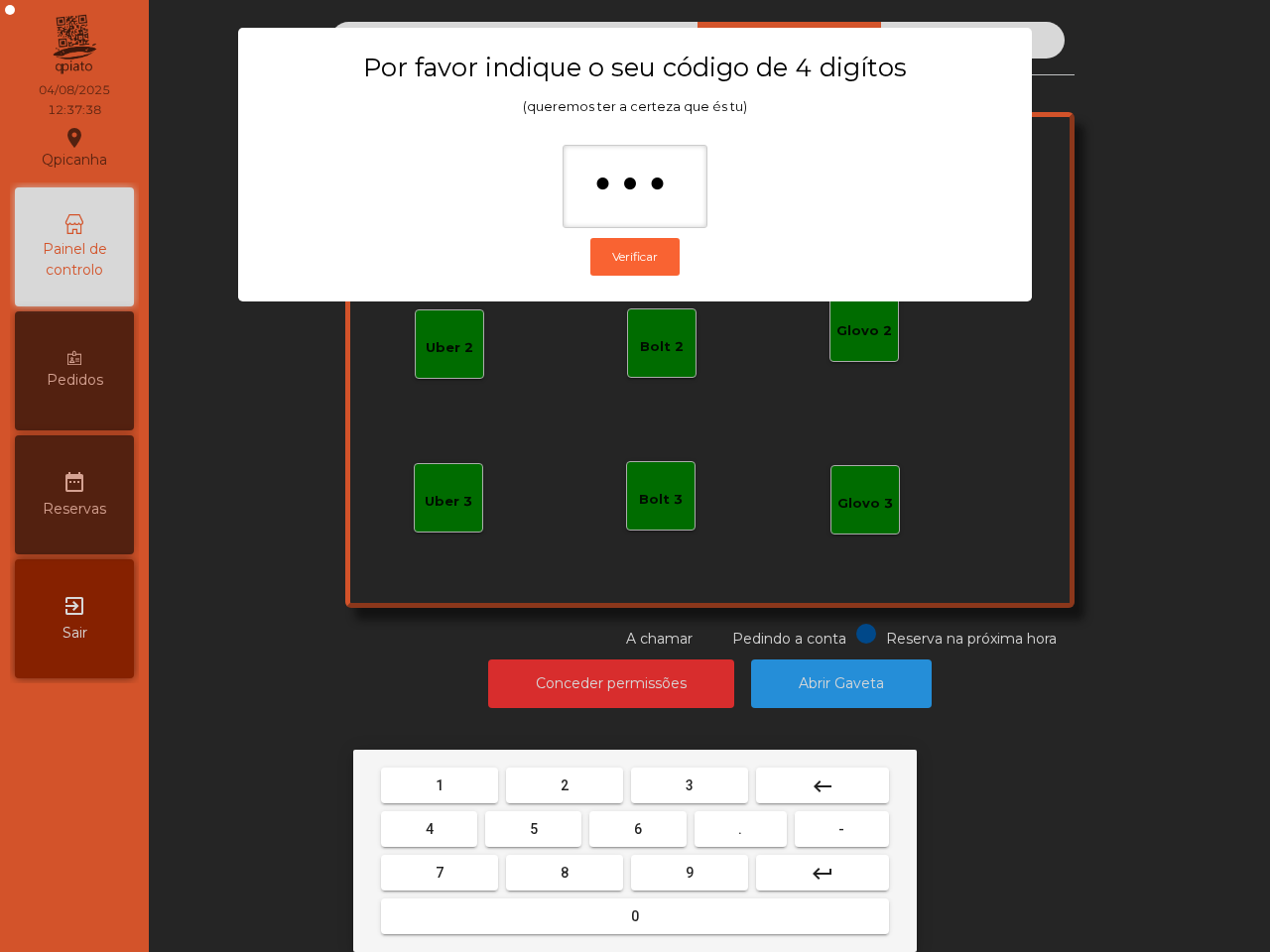 click on "0" at bounding box center (635, 916) 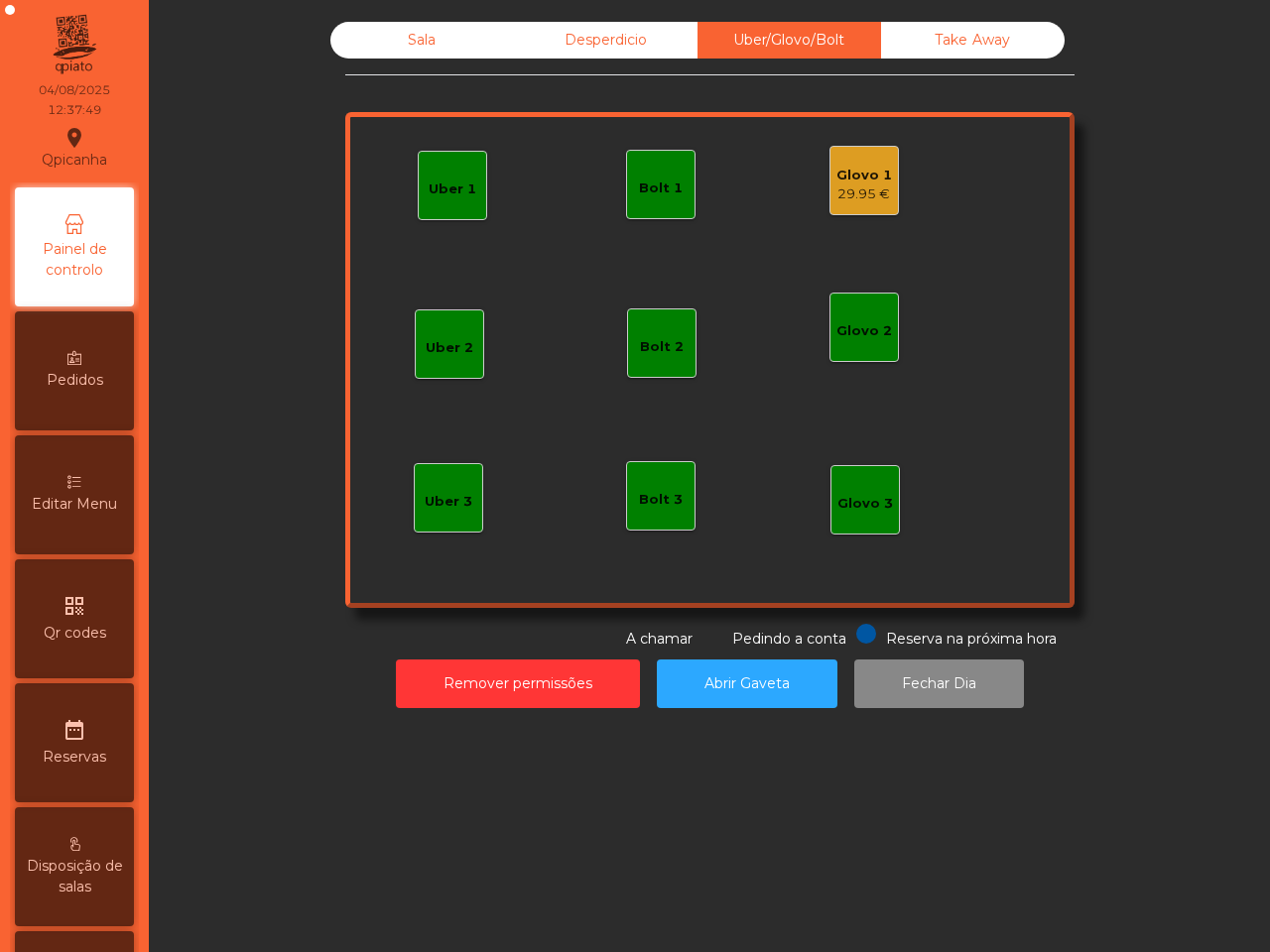 click on "Glovo 1" 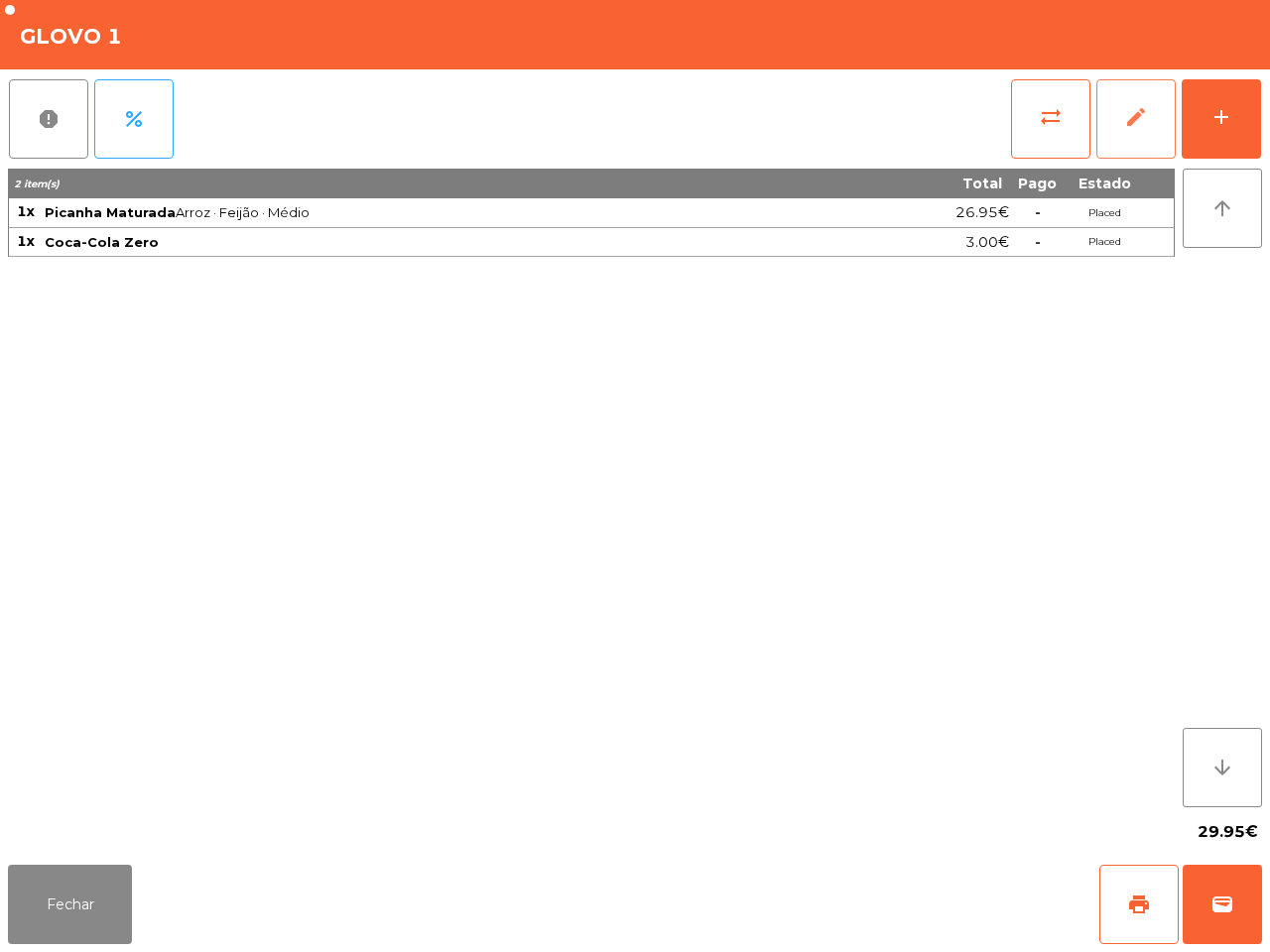 click on "edit" 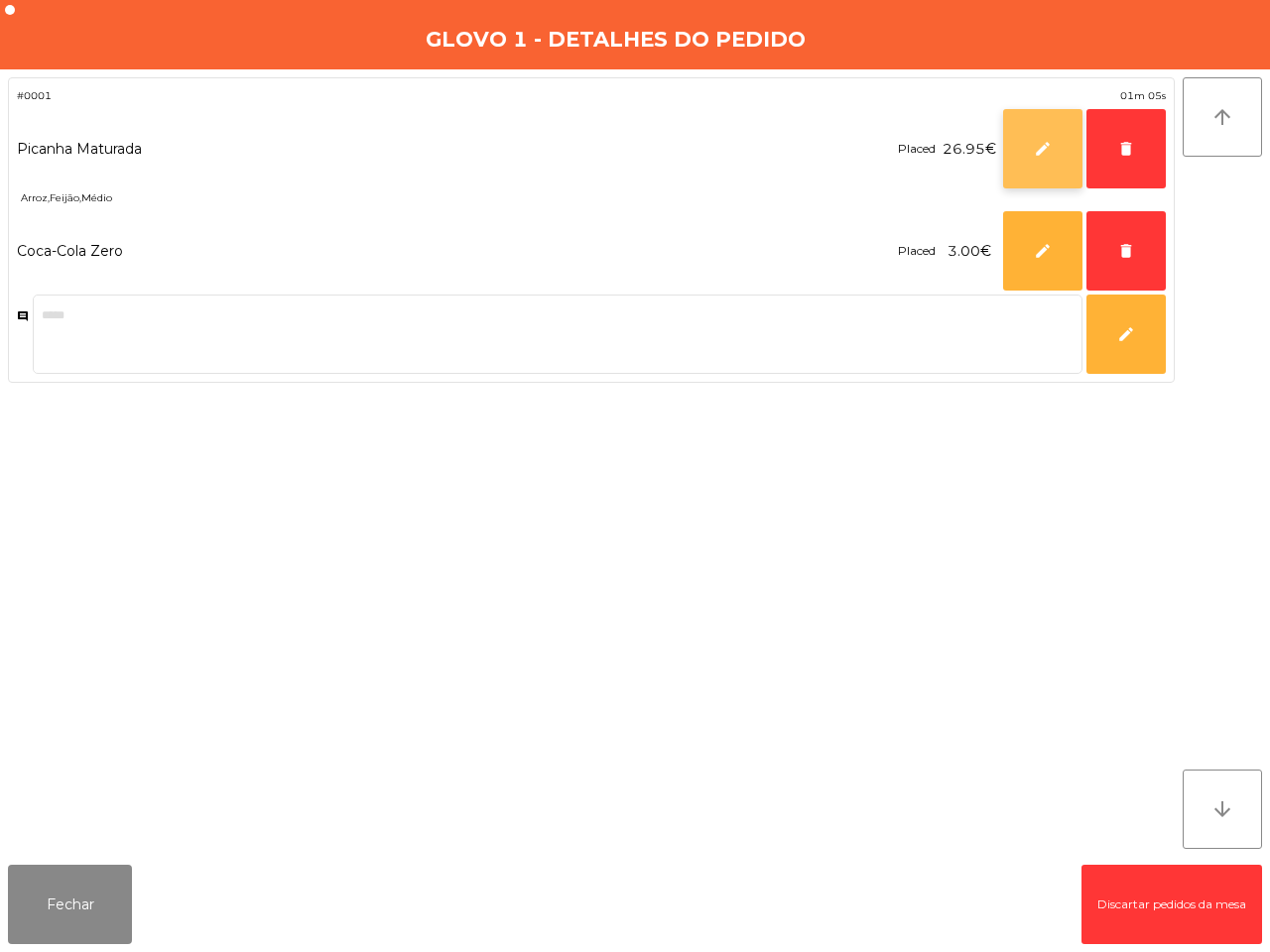 click on "edit" 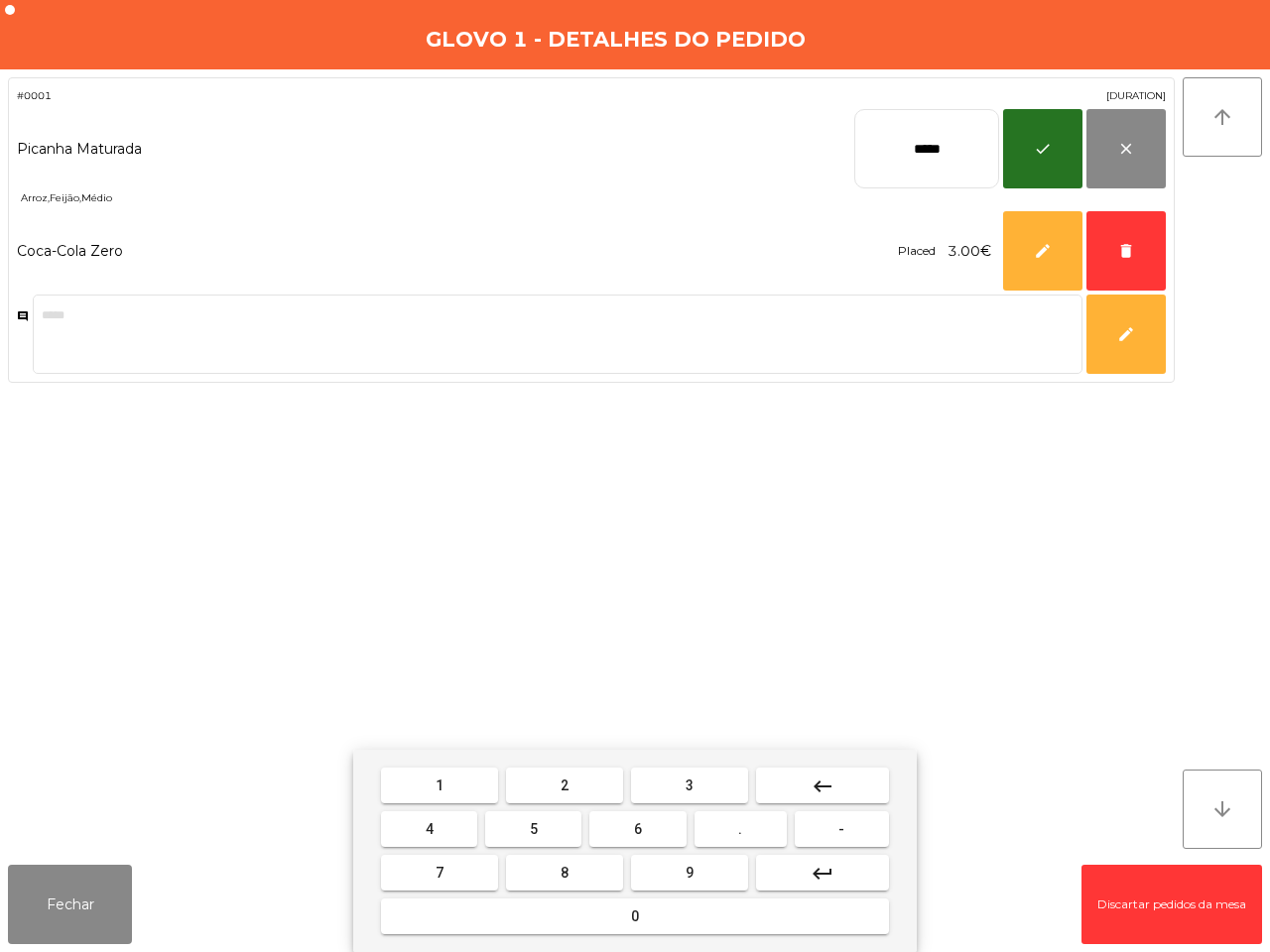 click on "*****" 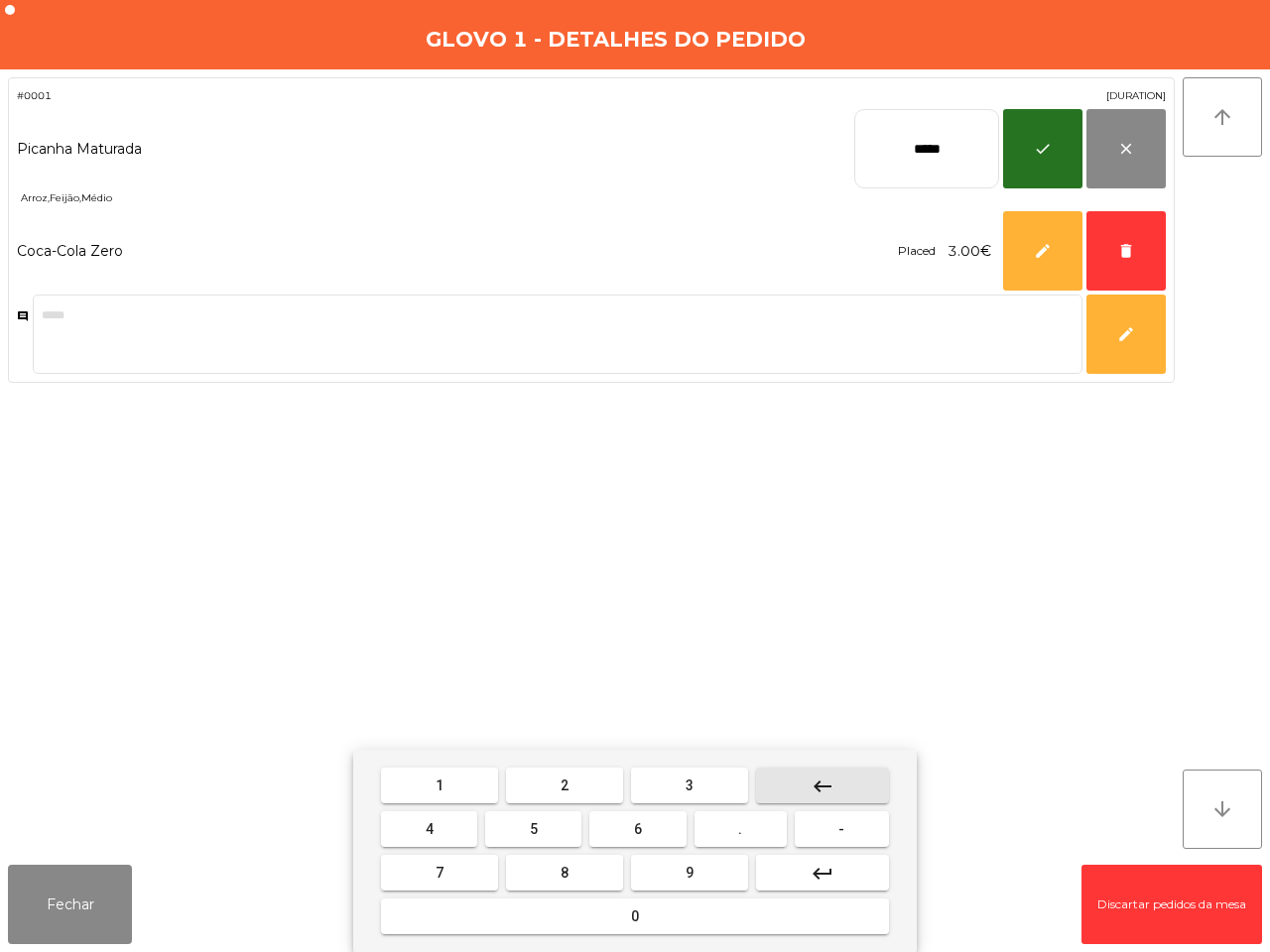 click on "keyboard_backspace" at bounding box center (823, 785) 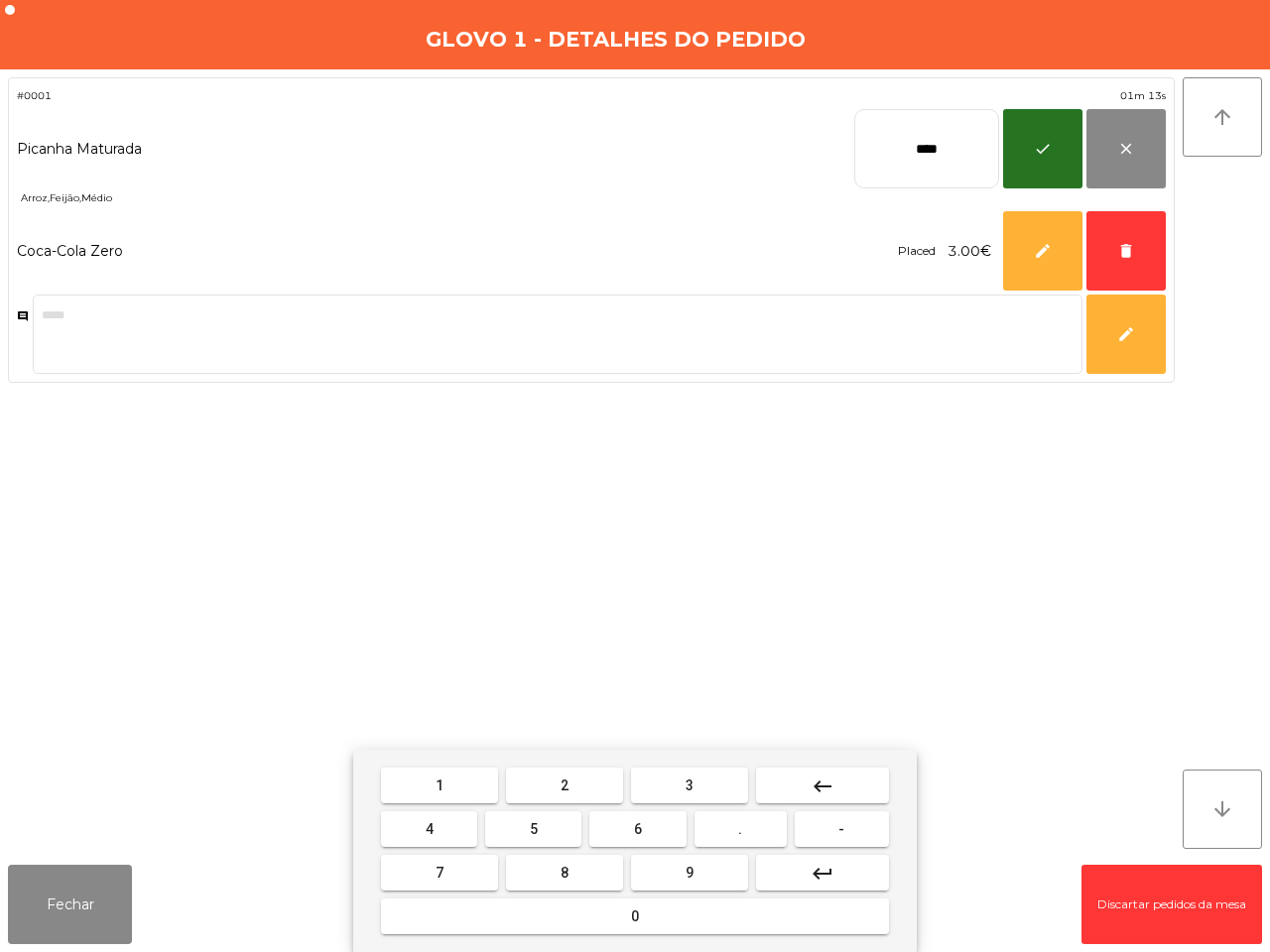 click on "keyboard_backspace" at bounding box center (823, 785) 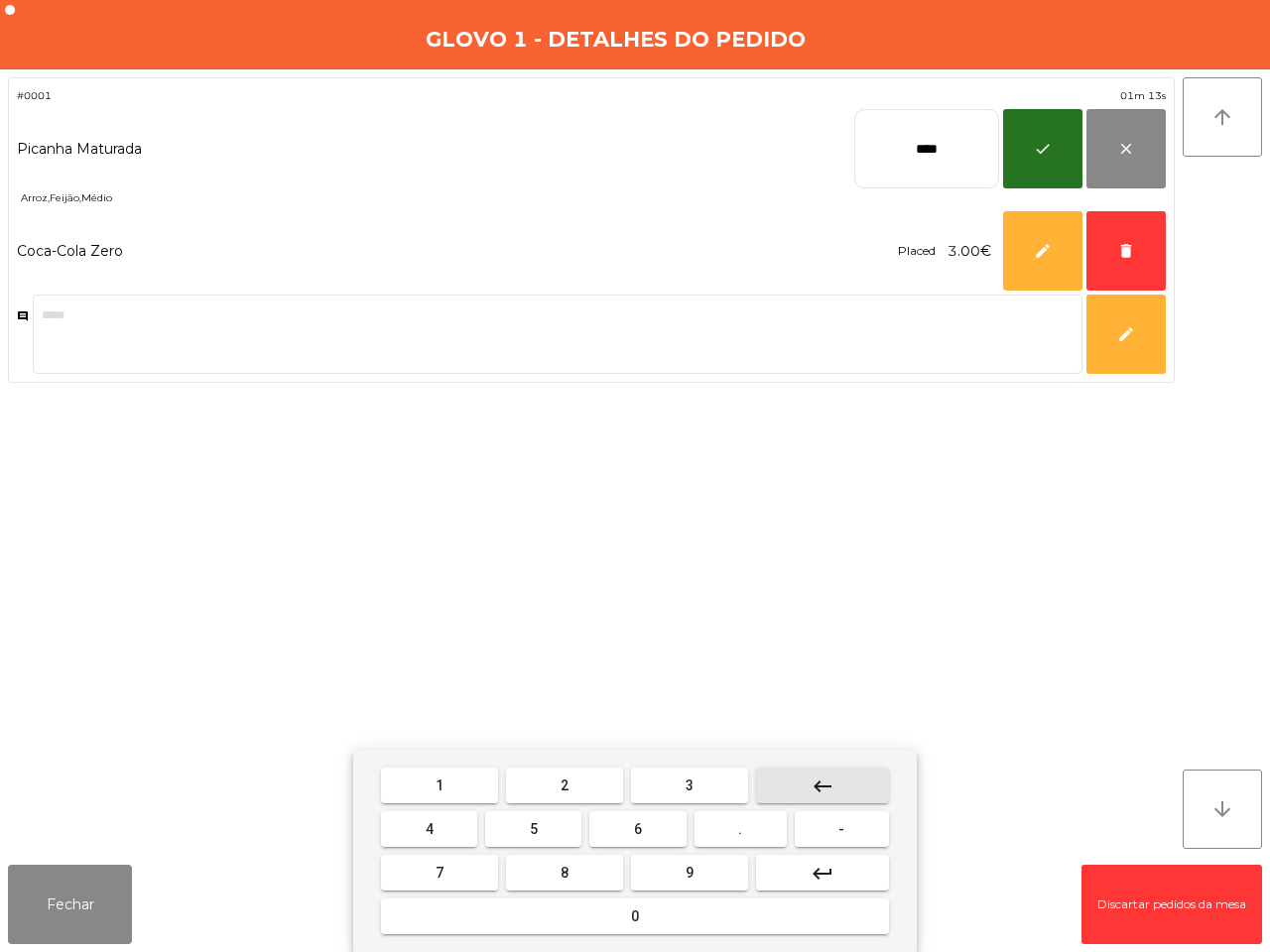 click on "keyboard_backspace" at bounding box center [823, 785] 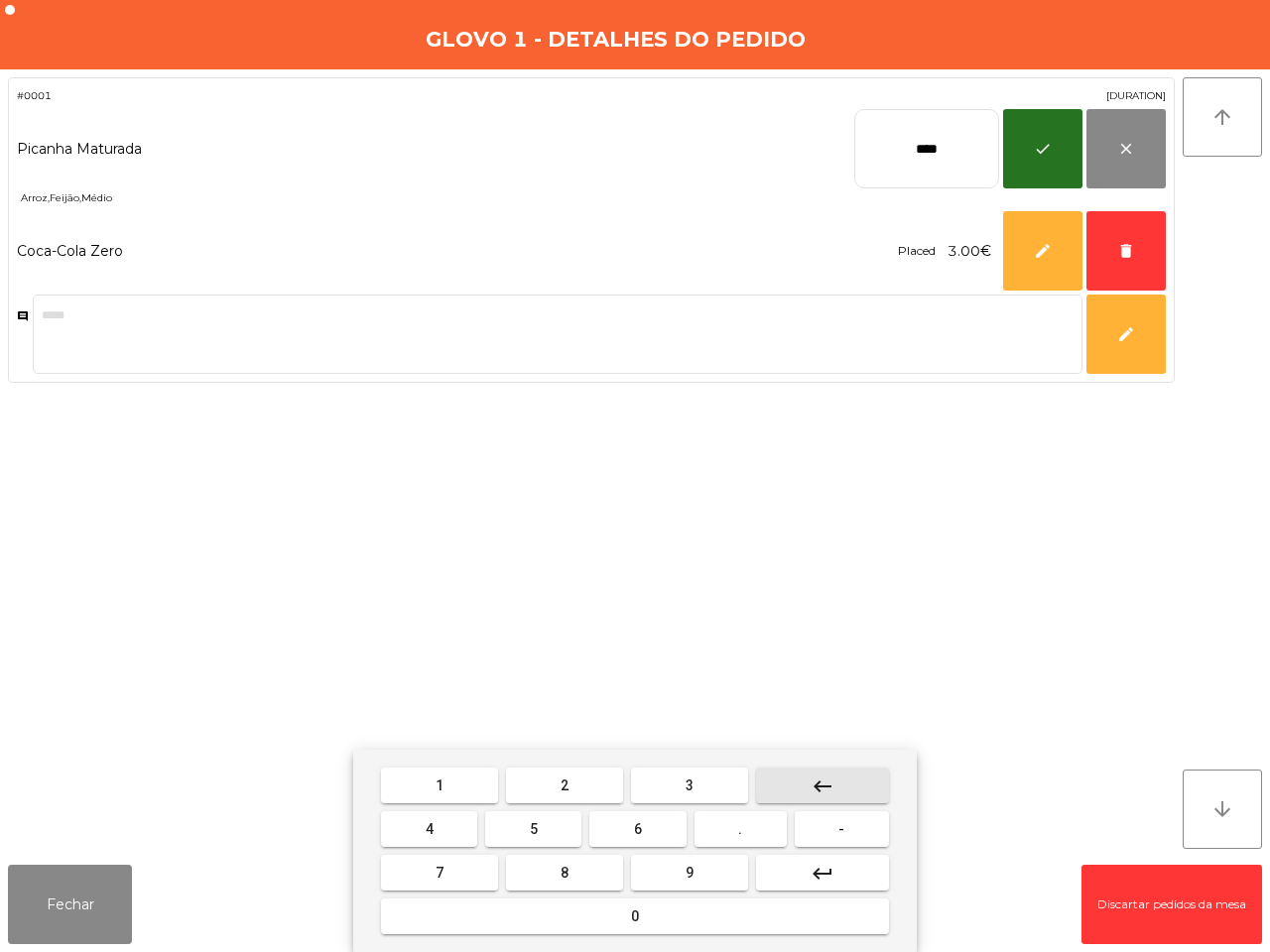 click on "keyboard_backspace" at bounding box center [823, 785] 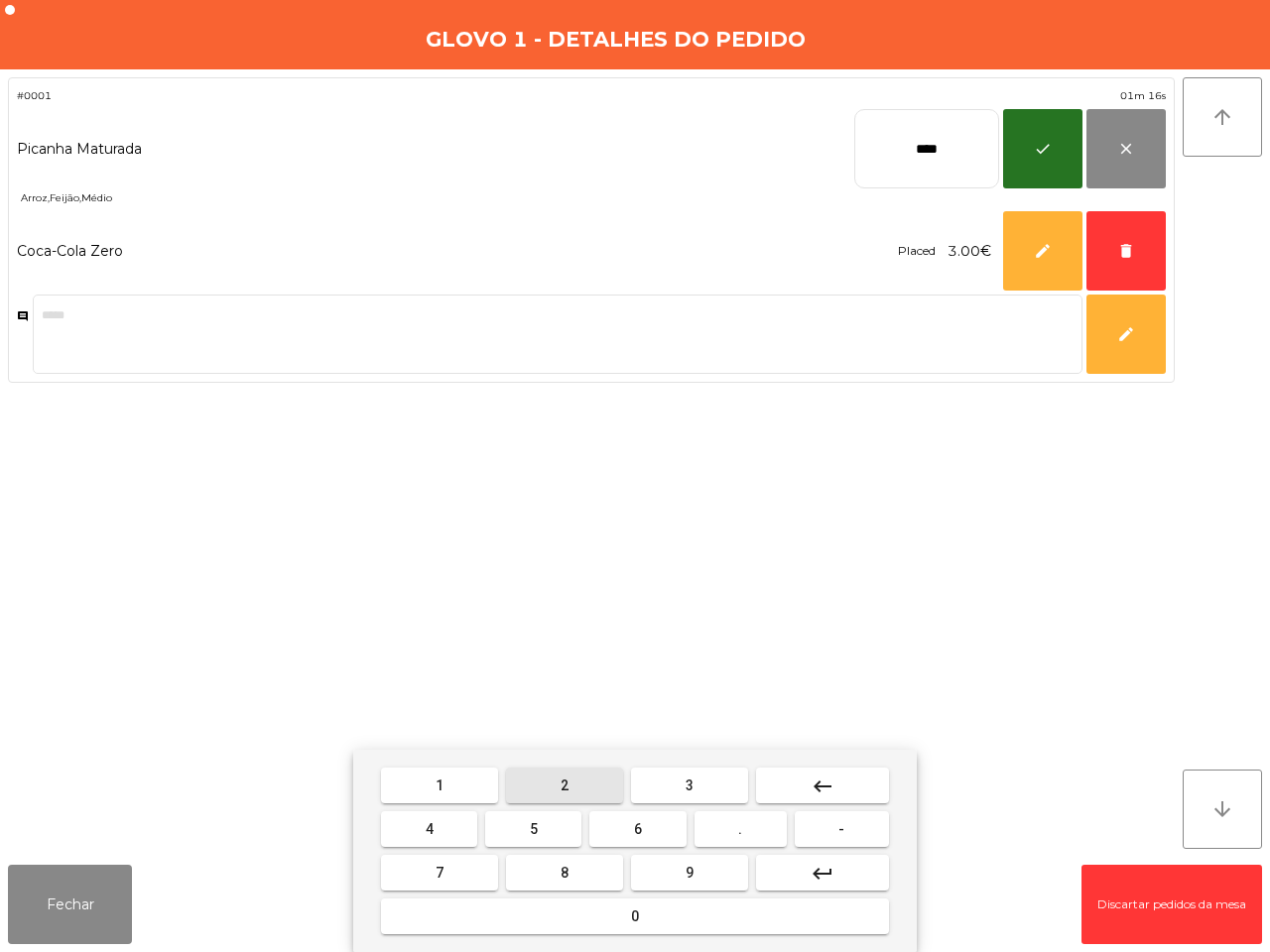 click on "2" at bounding box center (565, 785) 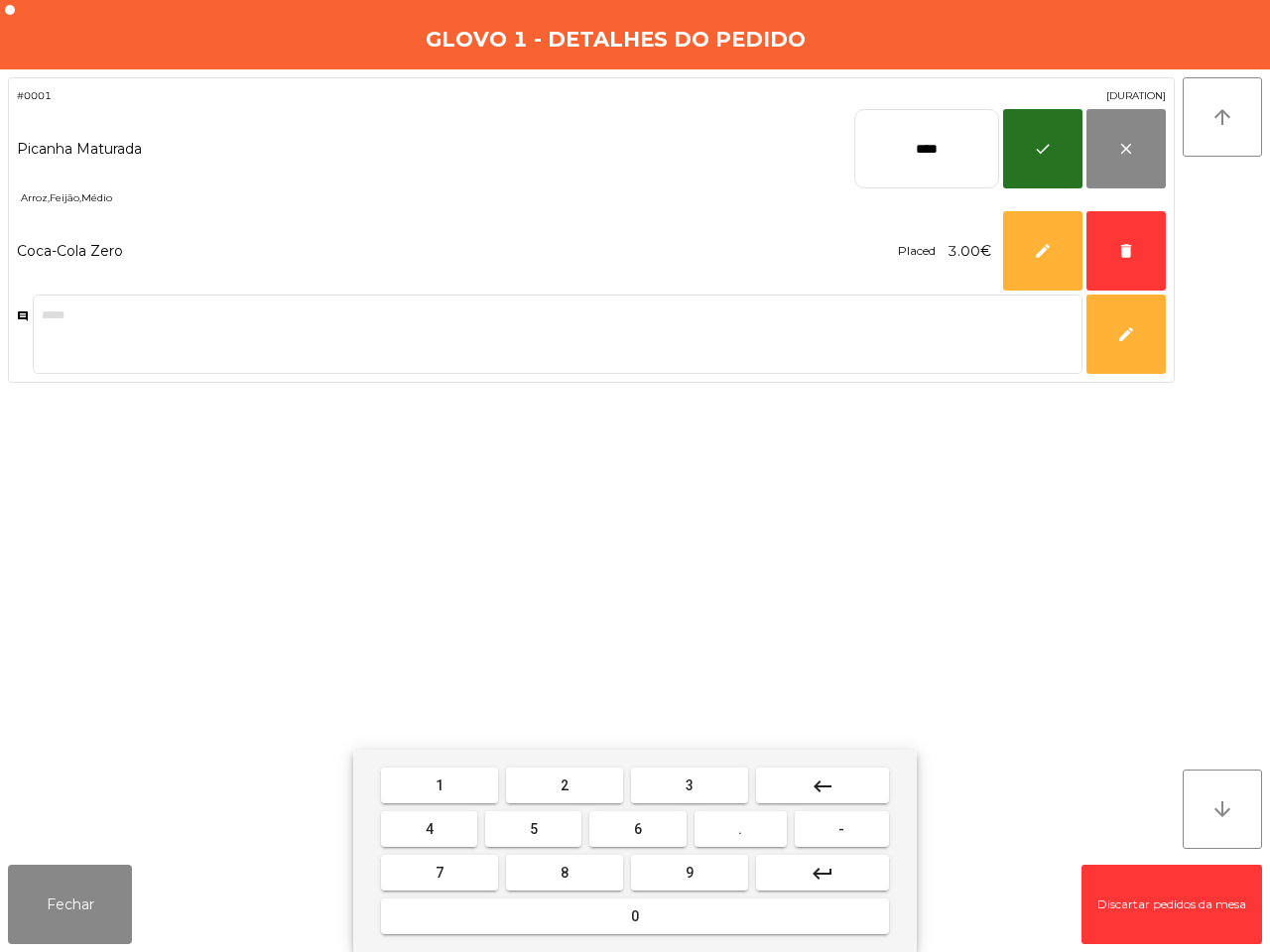 click on "keyboard_backspace" at bounding box center [823, 786] 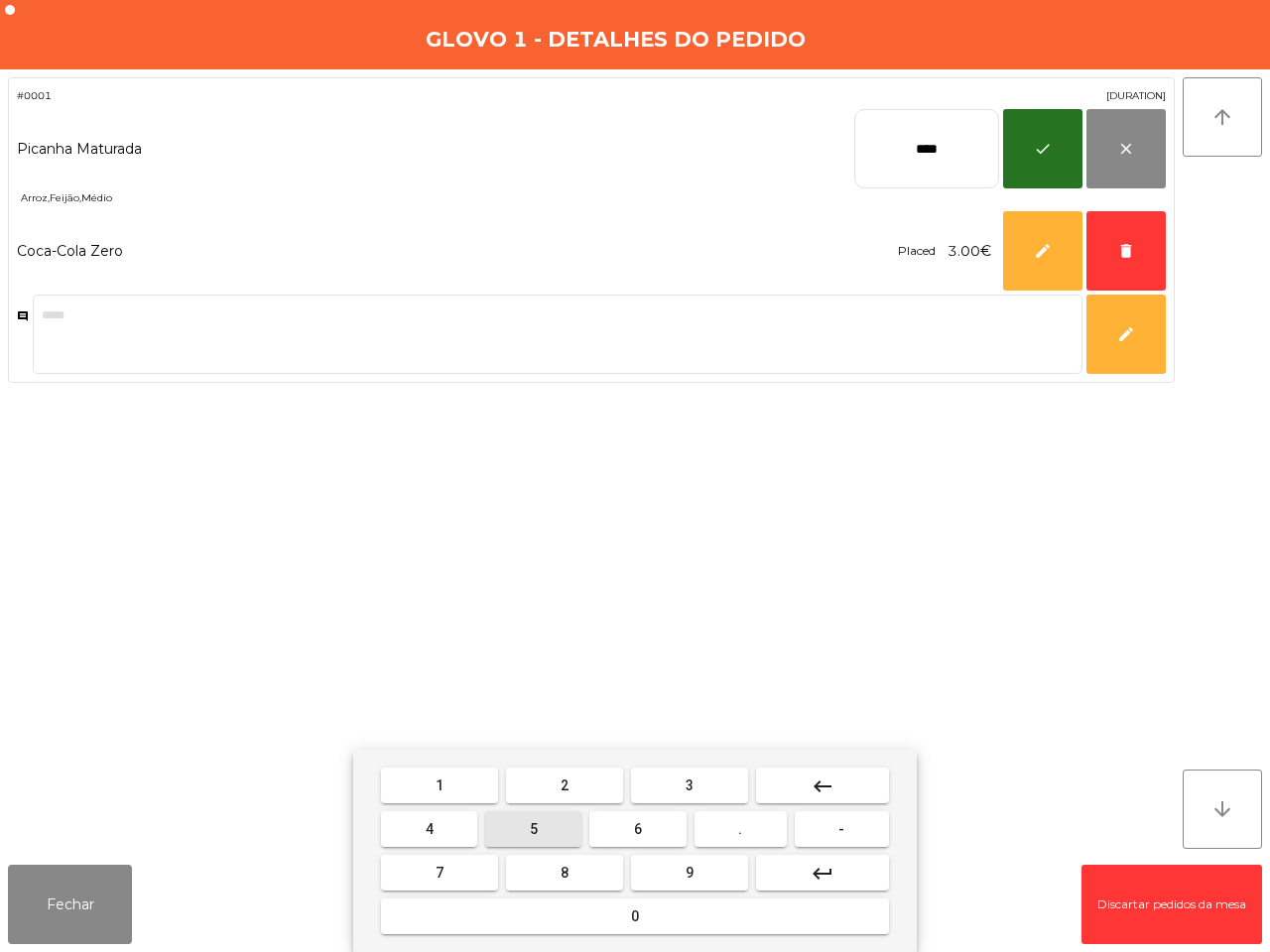 click on "5" at bounding box center (533, 829) 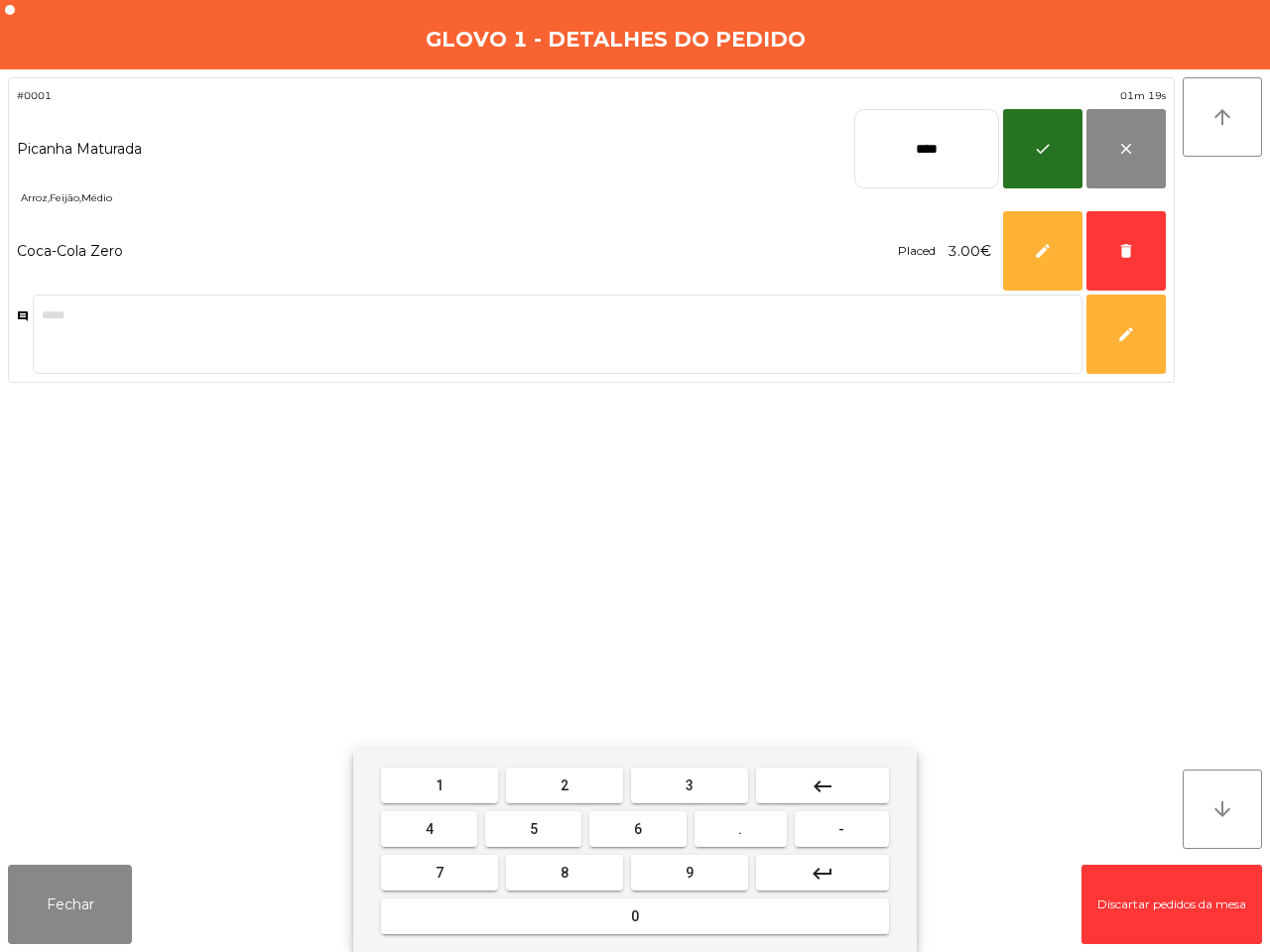 click on "." at bounding box center [740, 829] 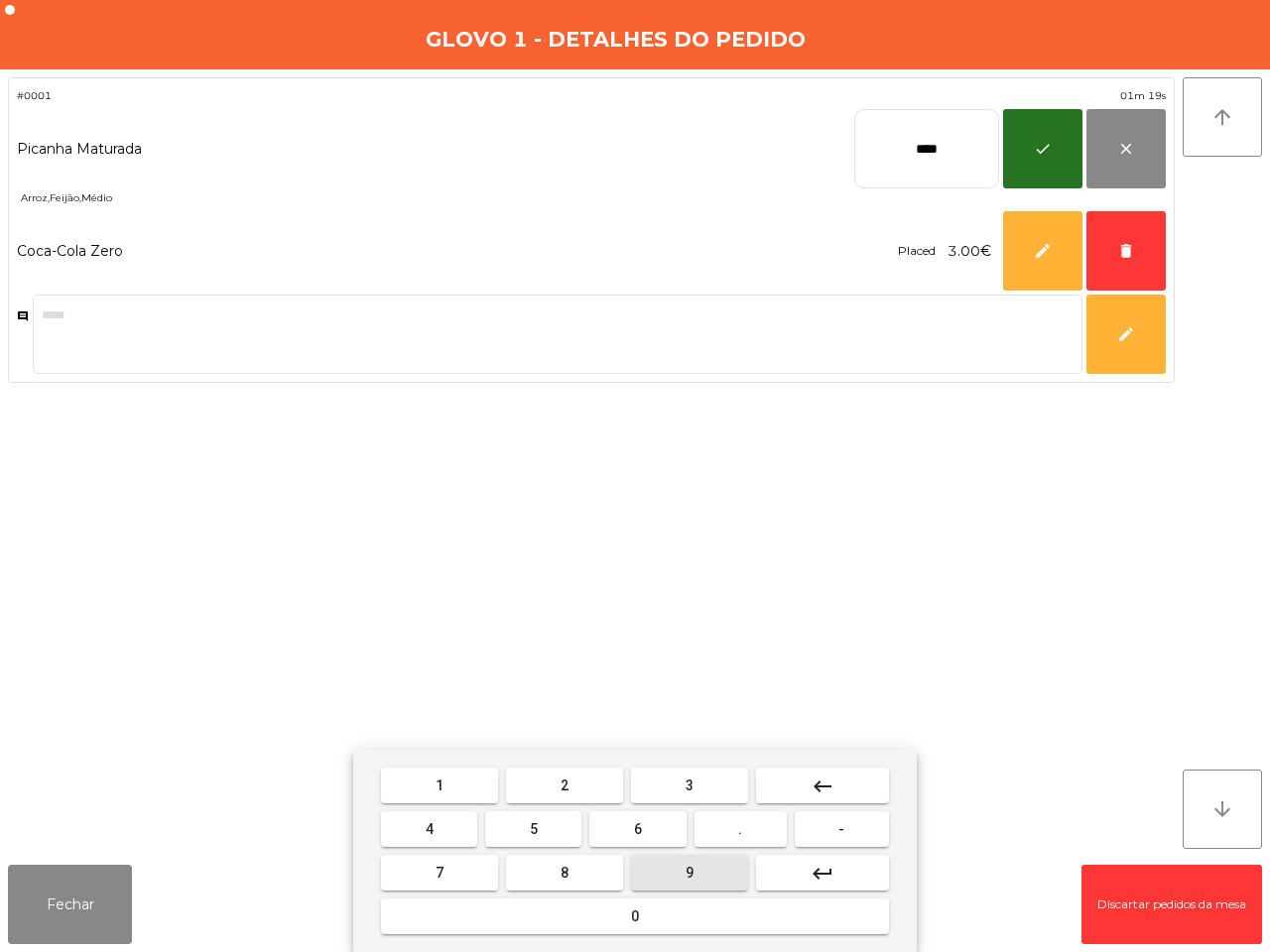 drag, startPoint x: 662, startPoint y: 869, endPoint x: 557, endPoint y: 841, distance: 108.66922 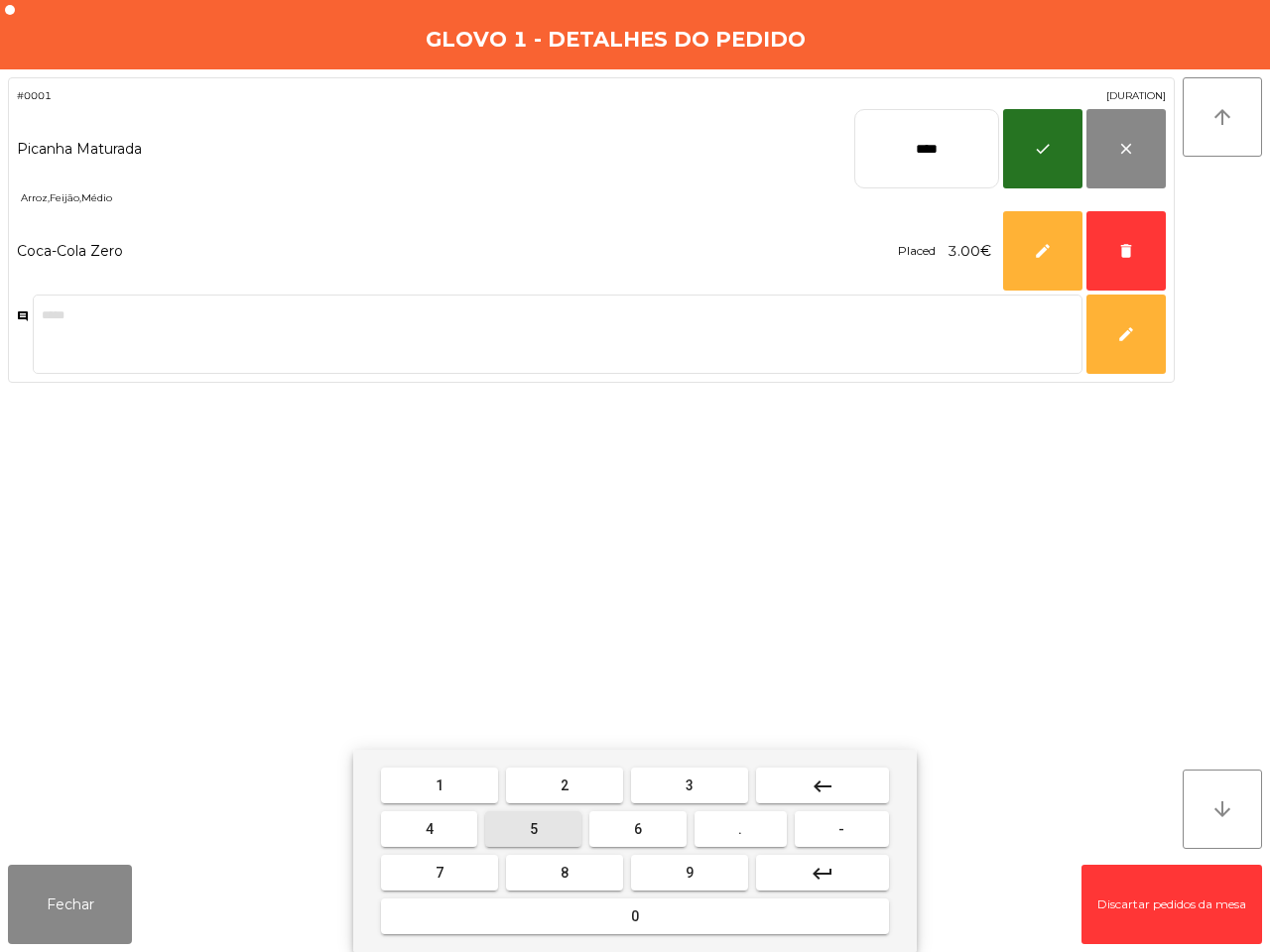 click on "5" at bounding box center (533, 829) 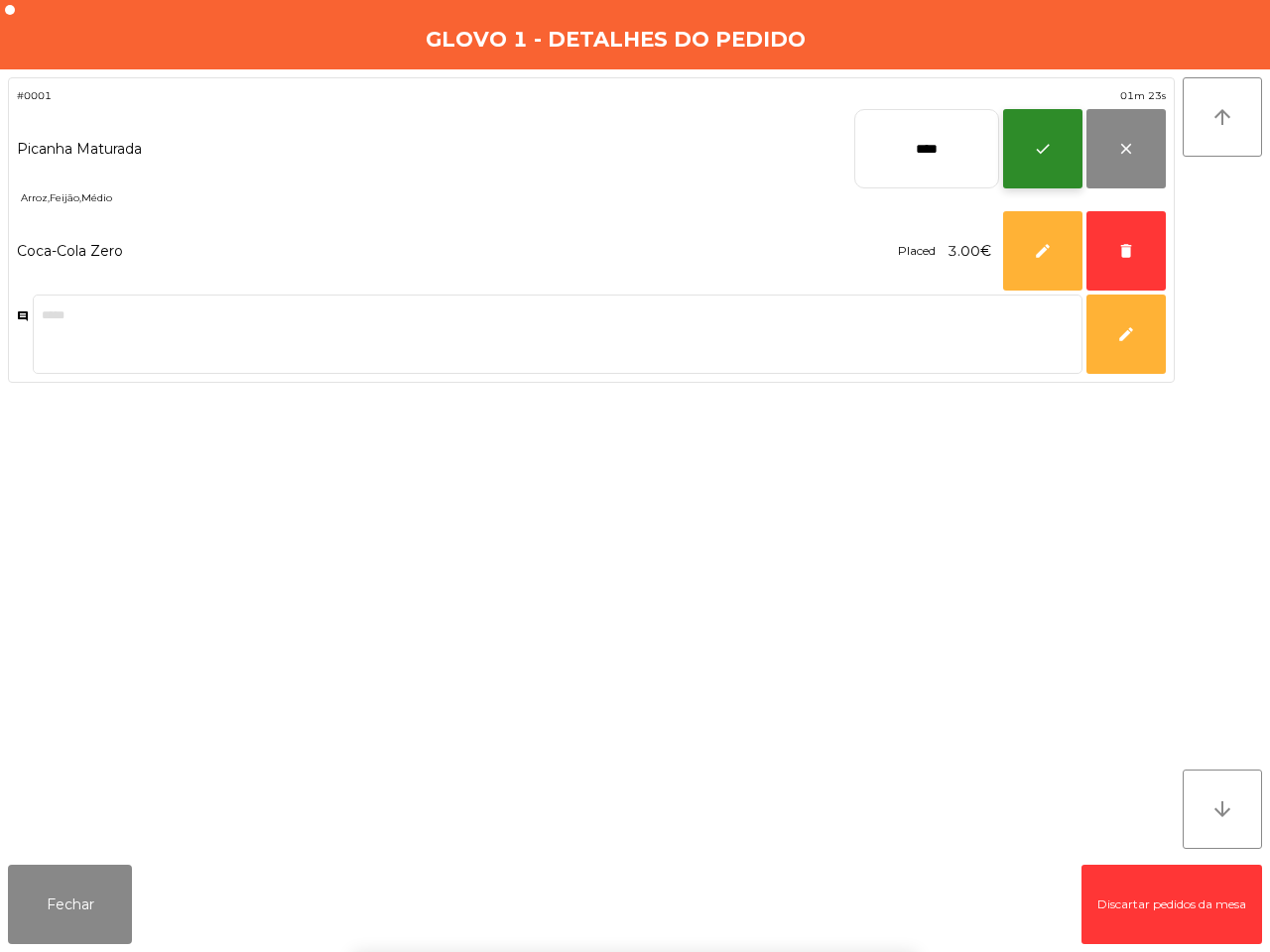 click on "check" 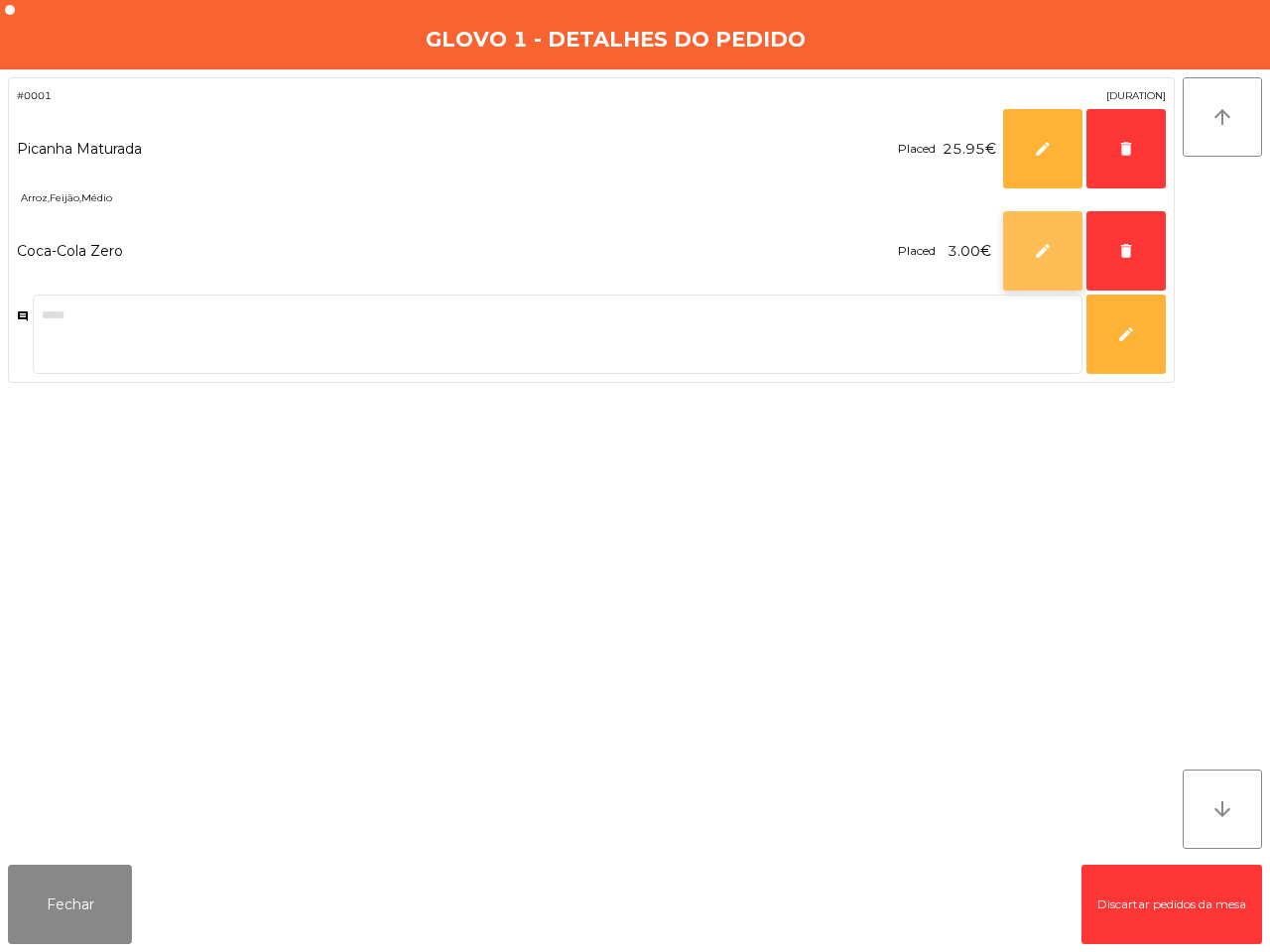 click on "edit" 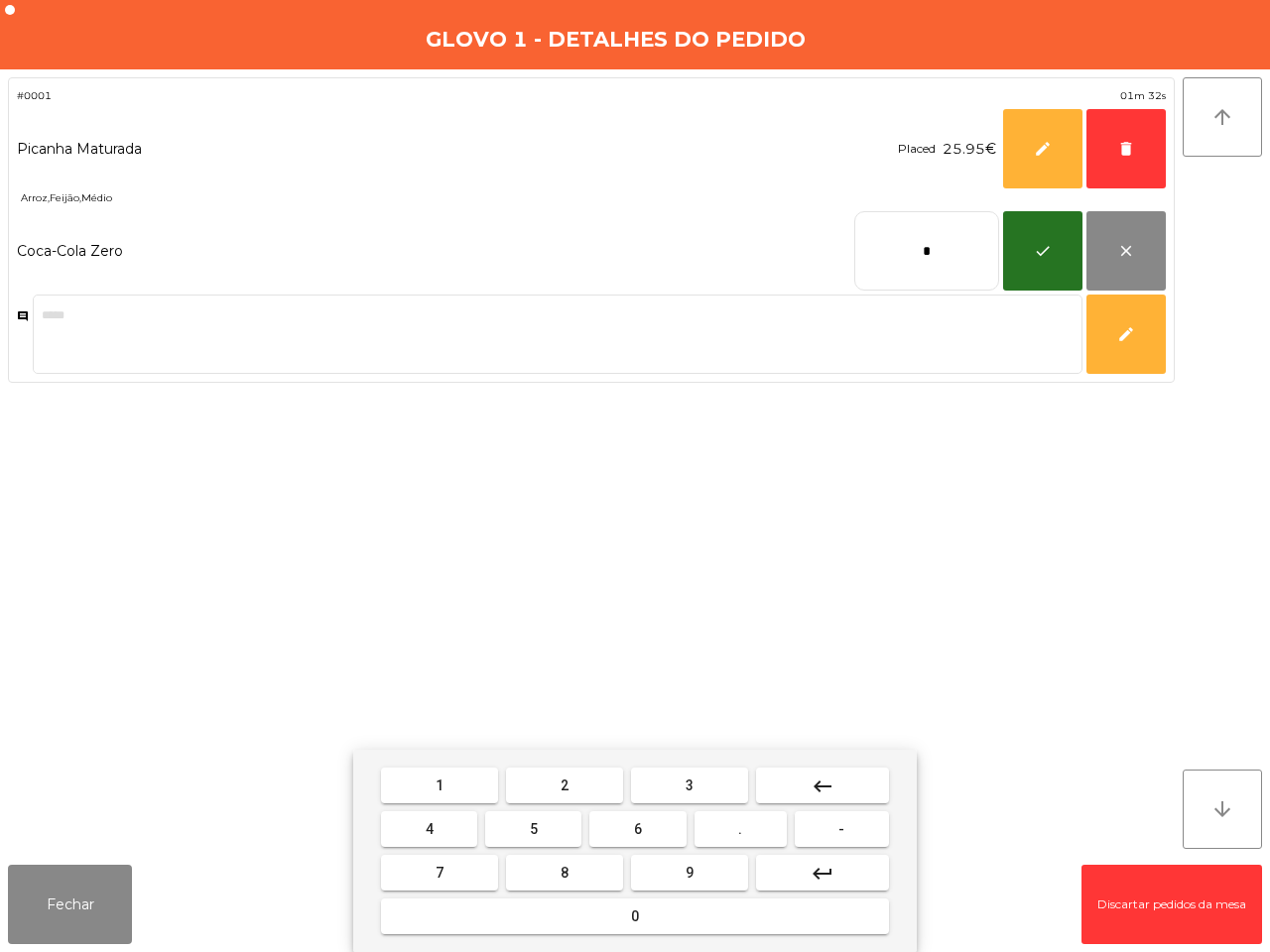 click on "keyboard_backspace" at bounding box center (823, 785) 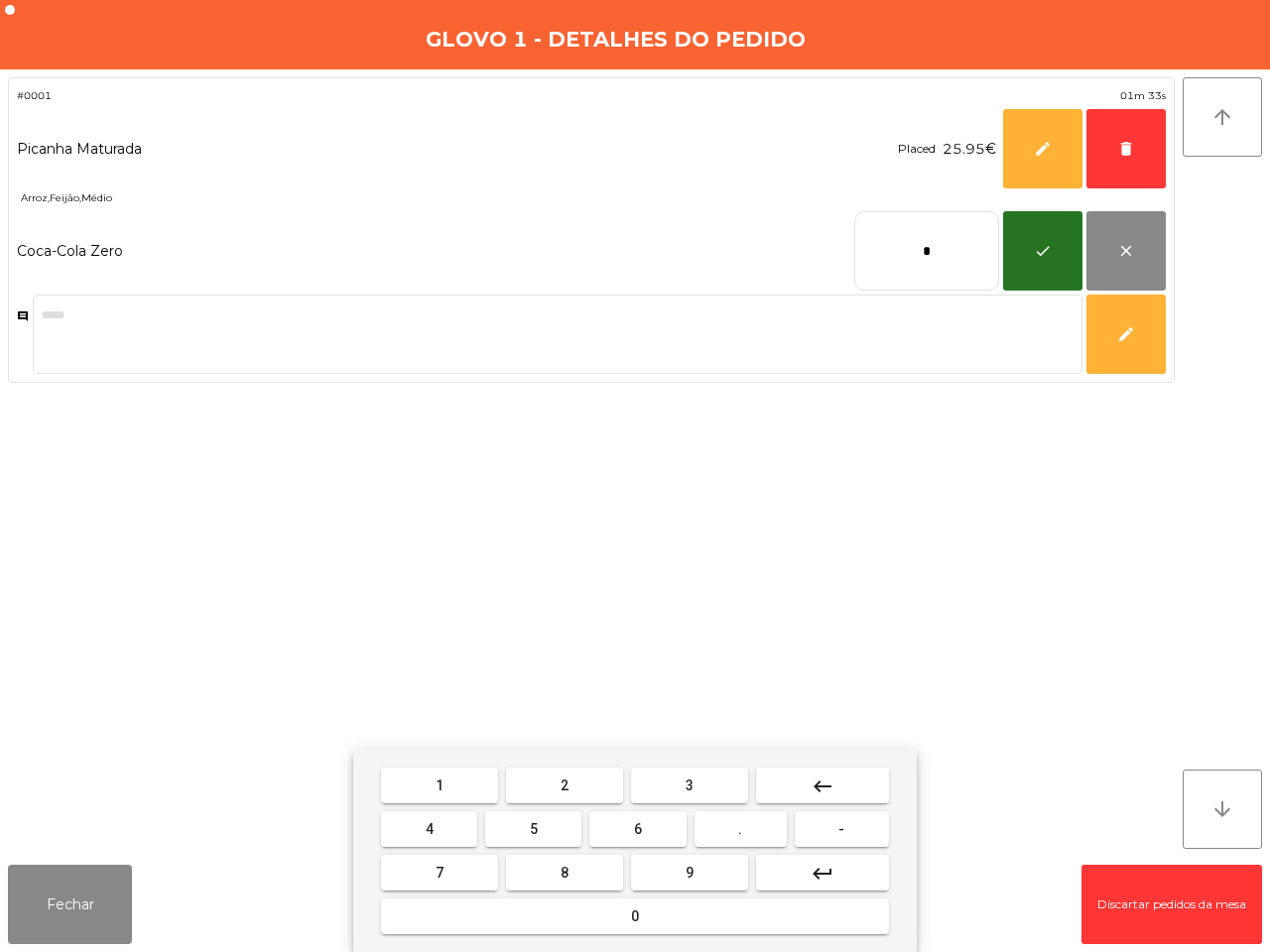 click on "." at bounding box center [740, 829] 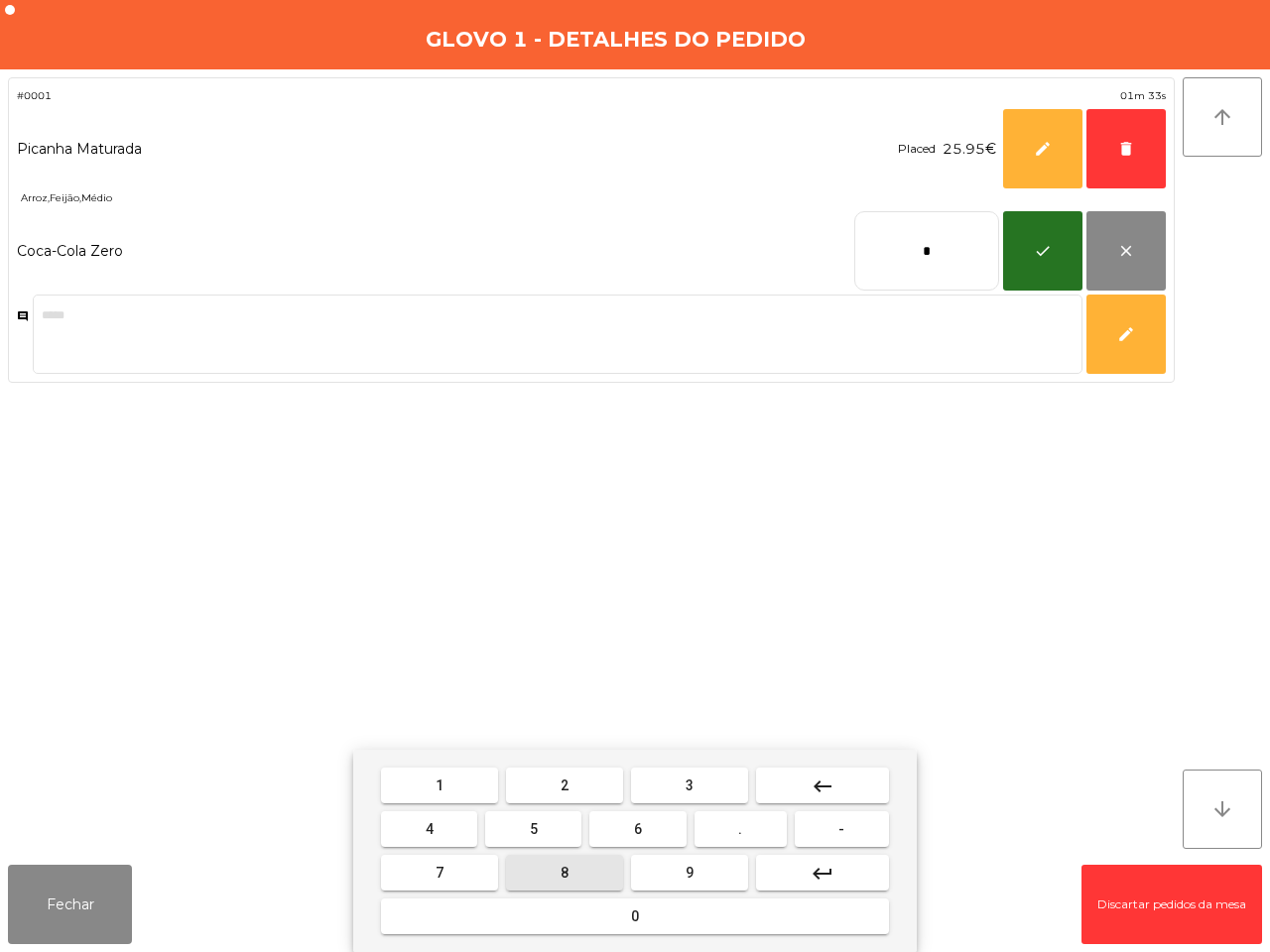 drag, startPoint x: 578, startPoint y: 864, endPoint x: 559, endPoint y: 849, distance: 24 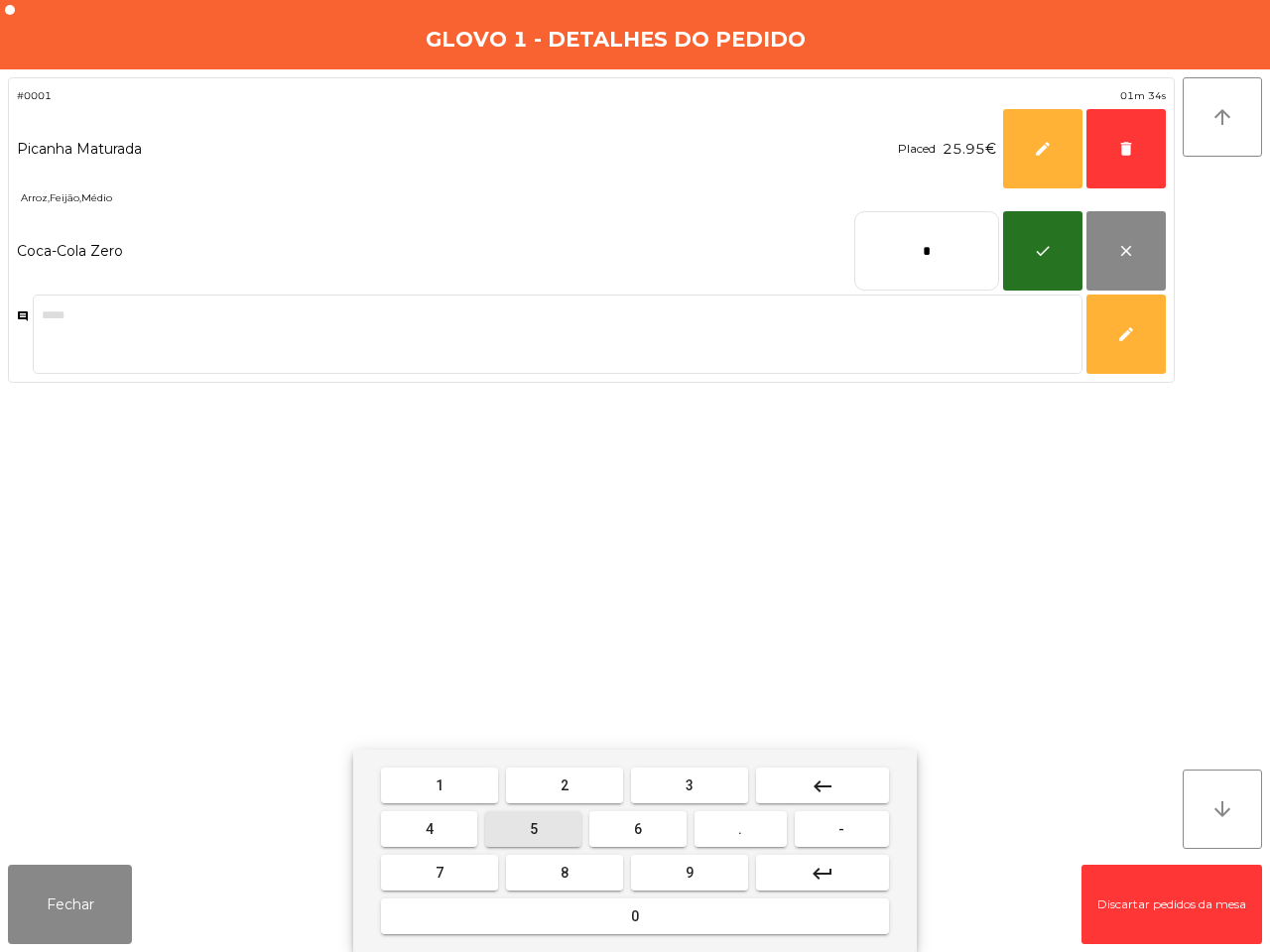 click on "5" at bounding box center [533, 829] 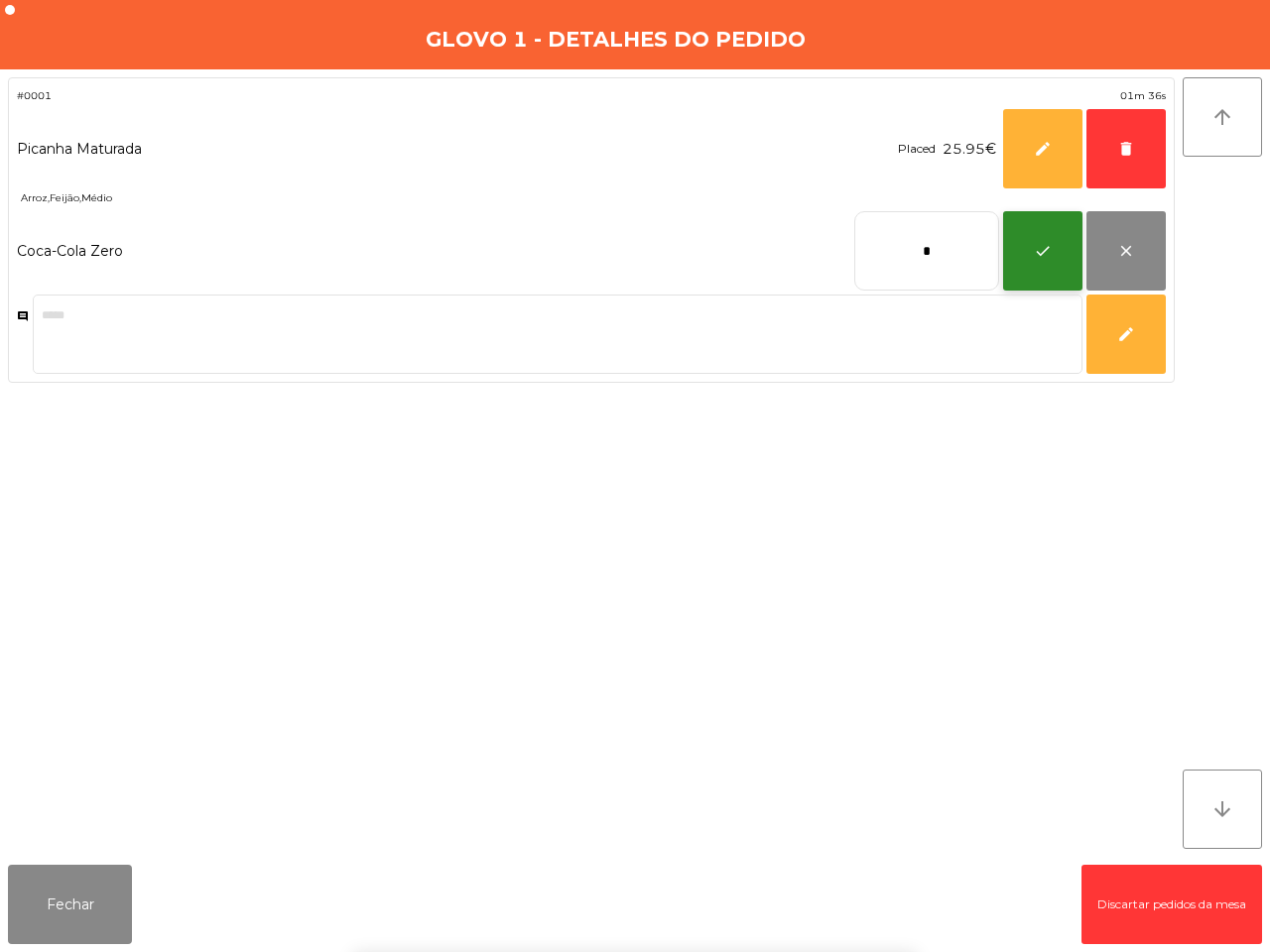 click on "check" 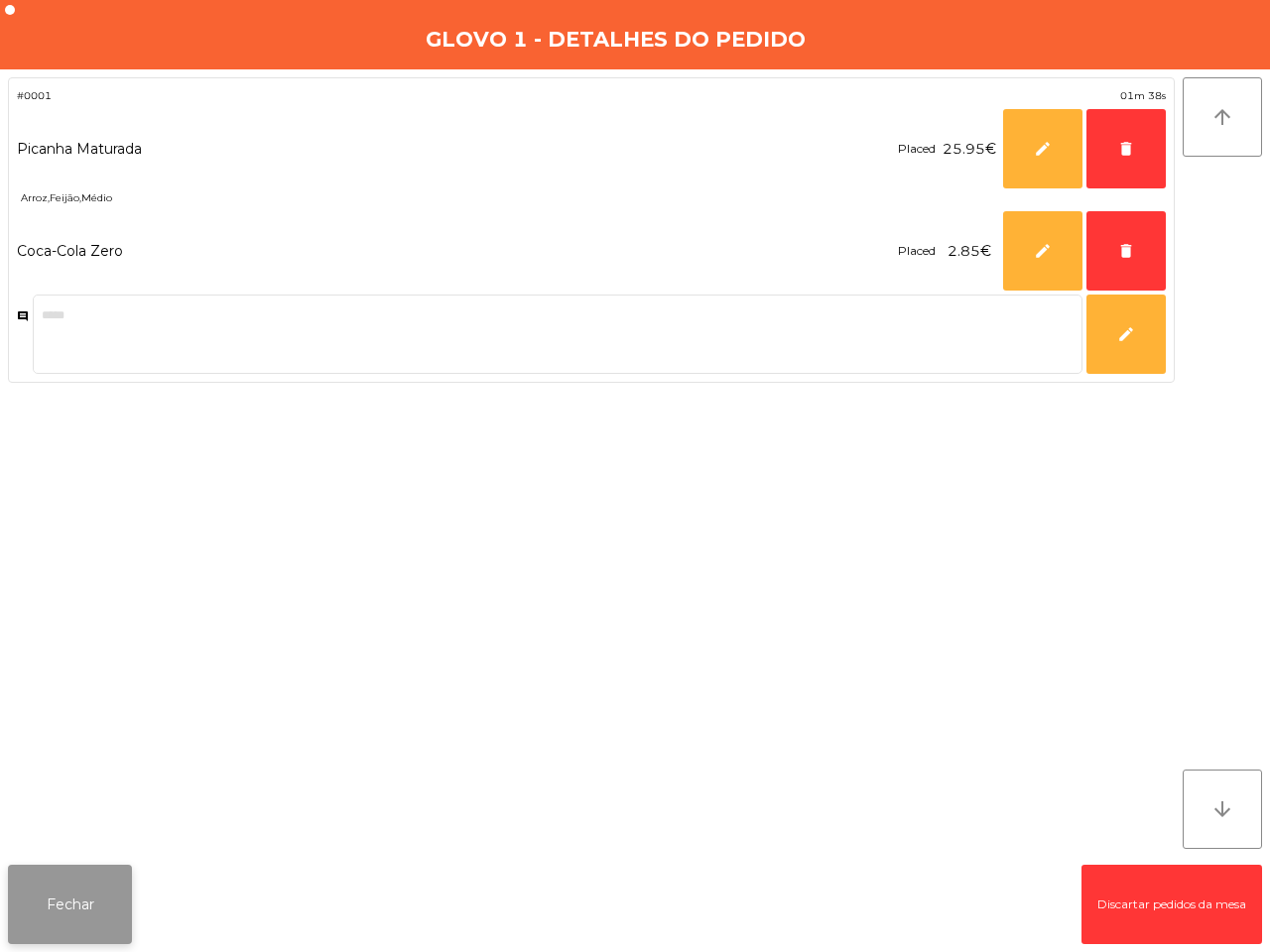 click on "Fechar" 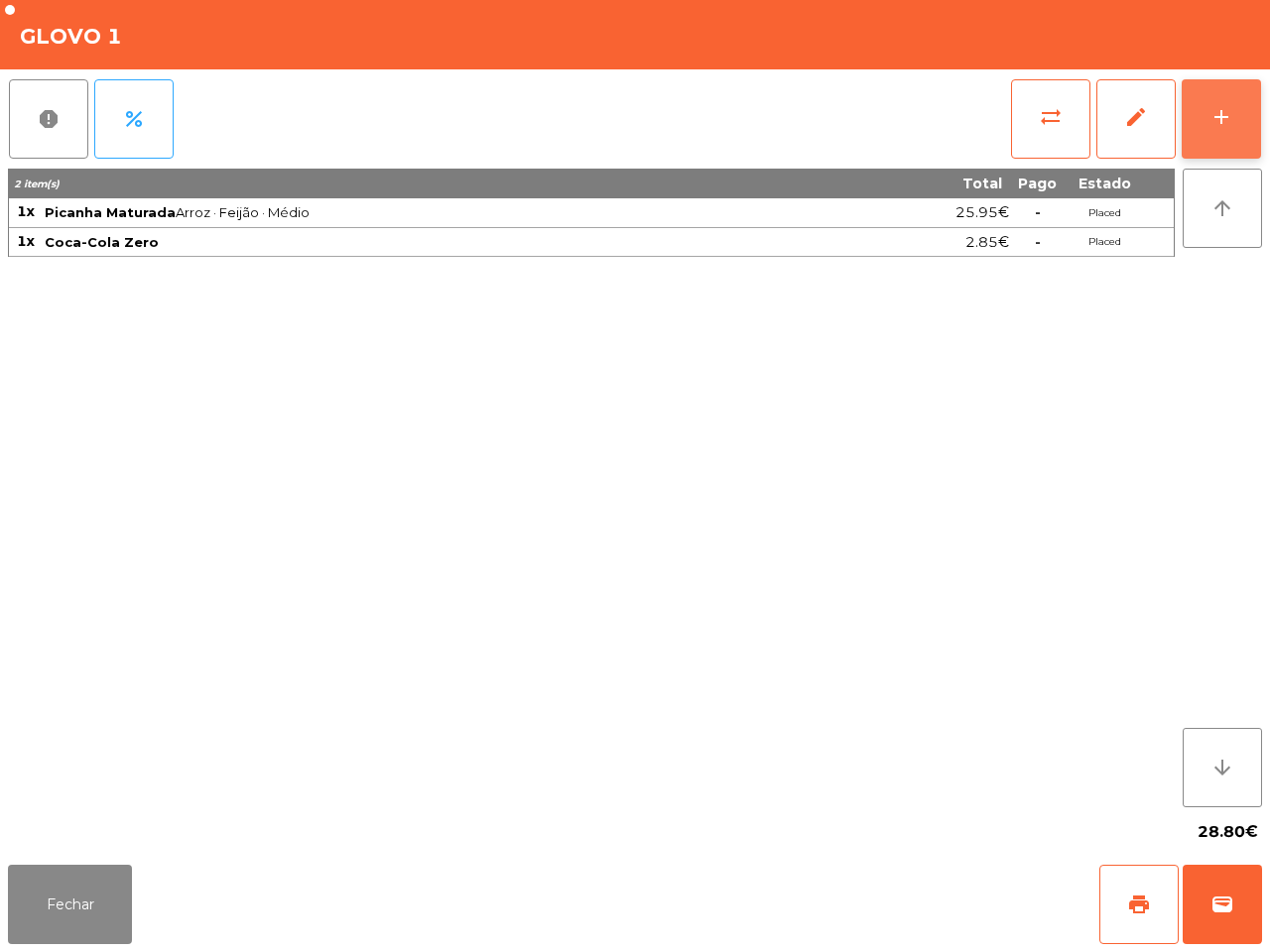 click on "add" 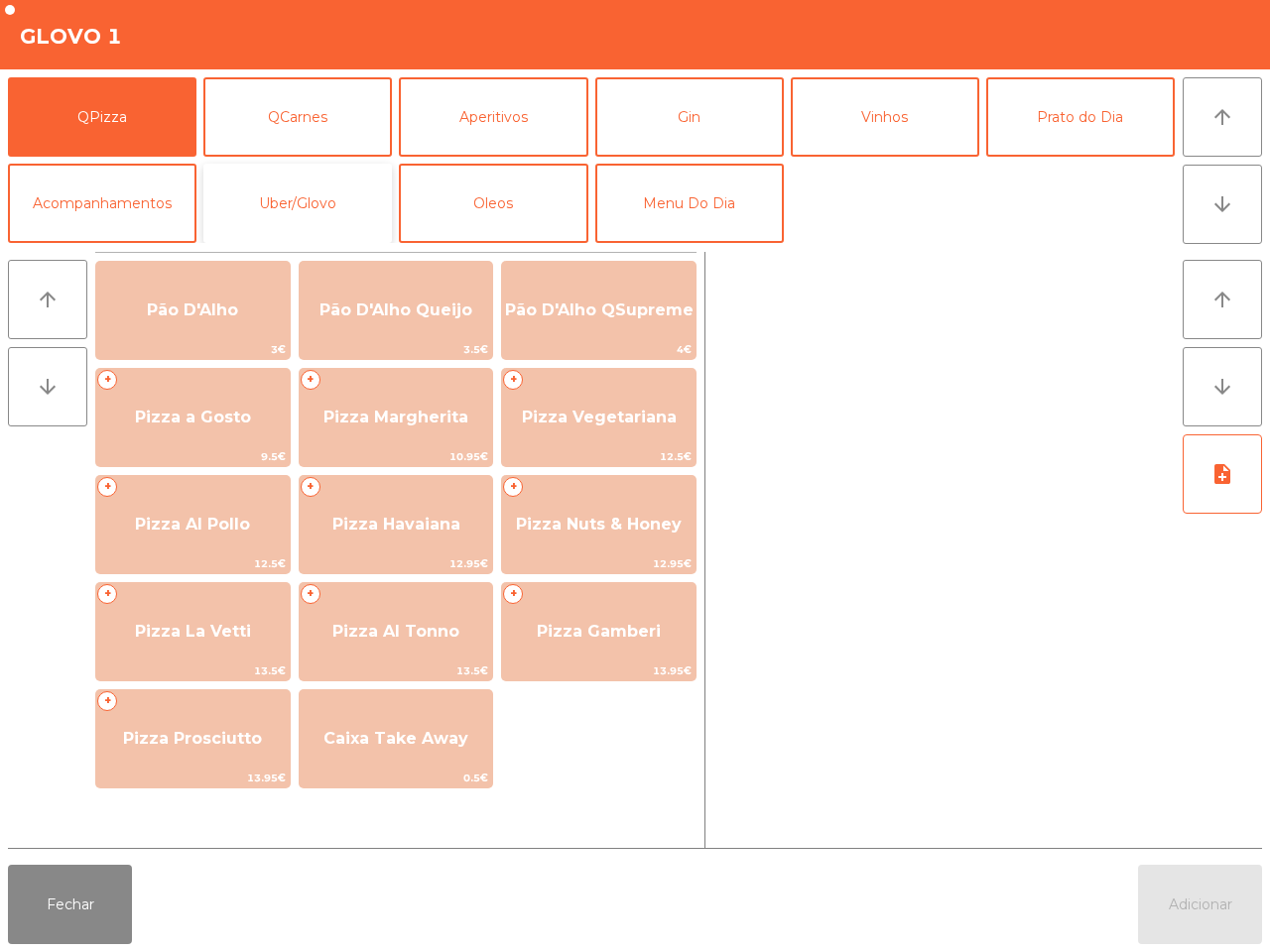 click on "Uber/Glovo" 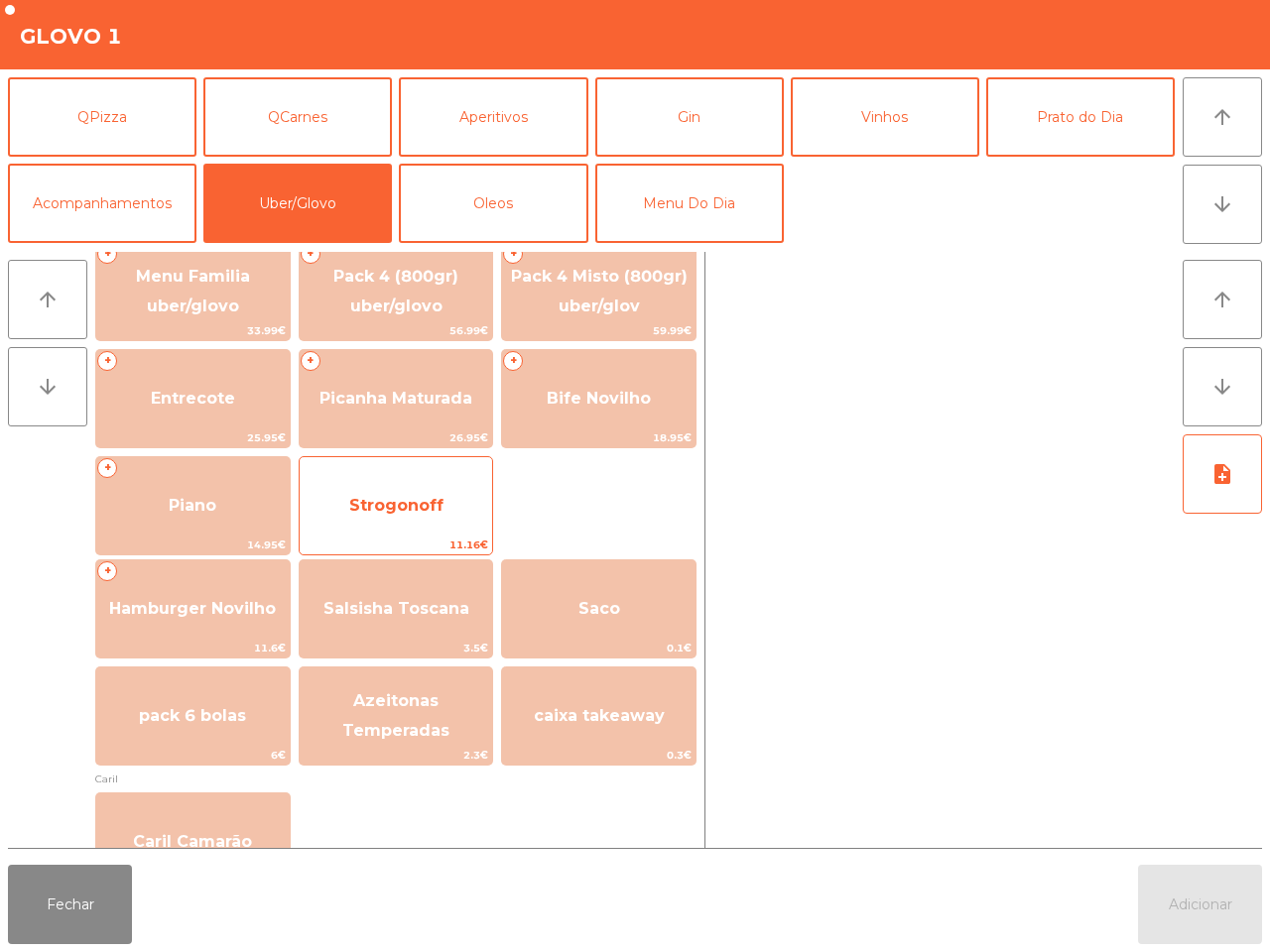 scroll, scrollTop: 248, scrollLeft: 0, axis: vertical 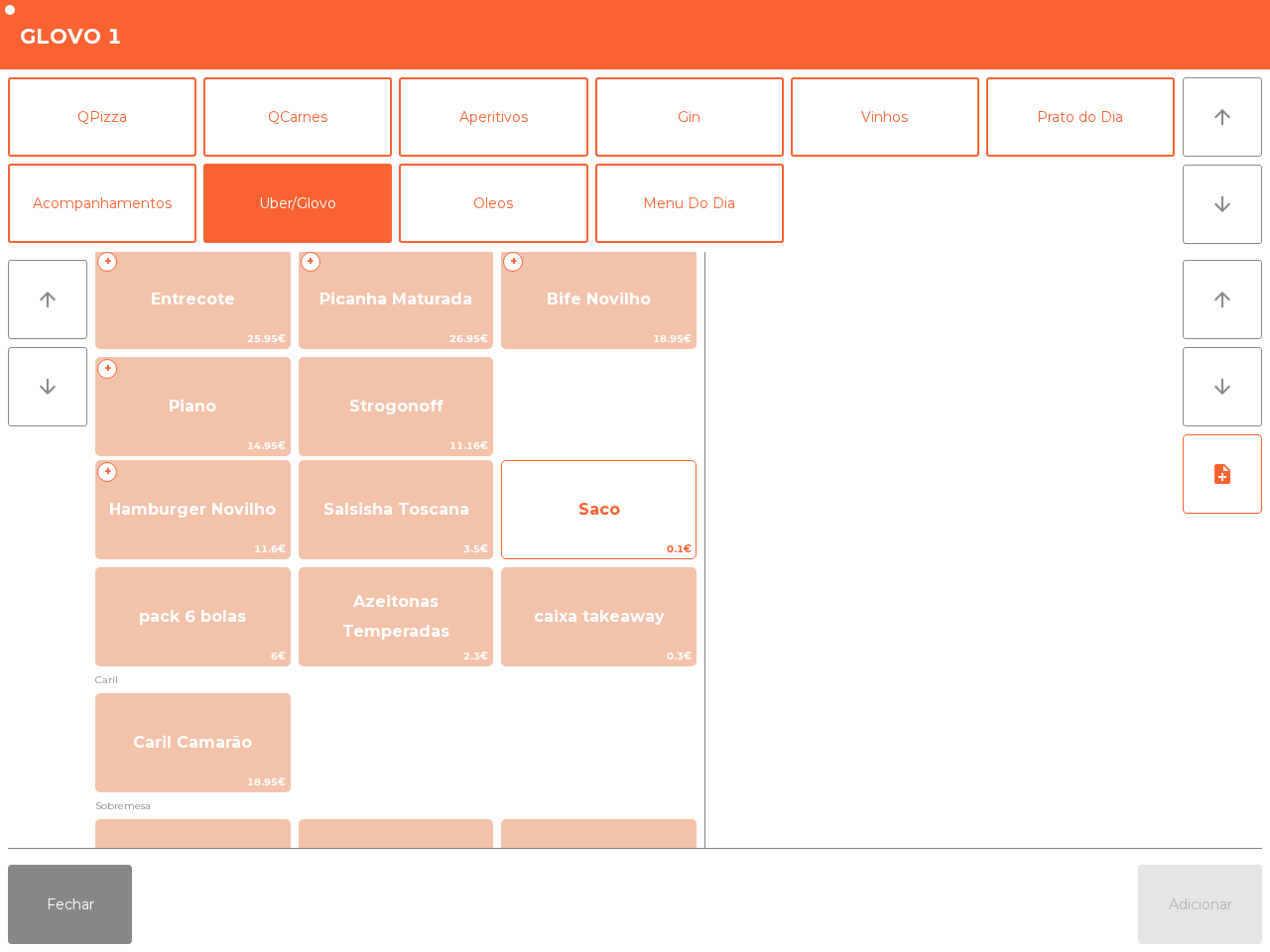 click on "Saco" 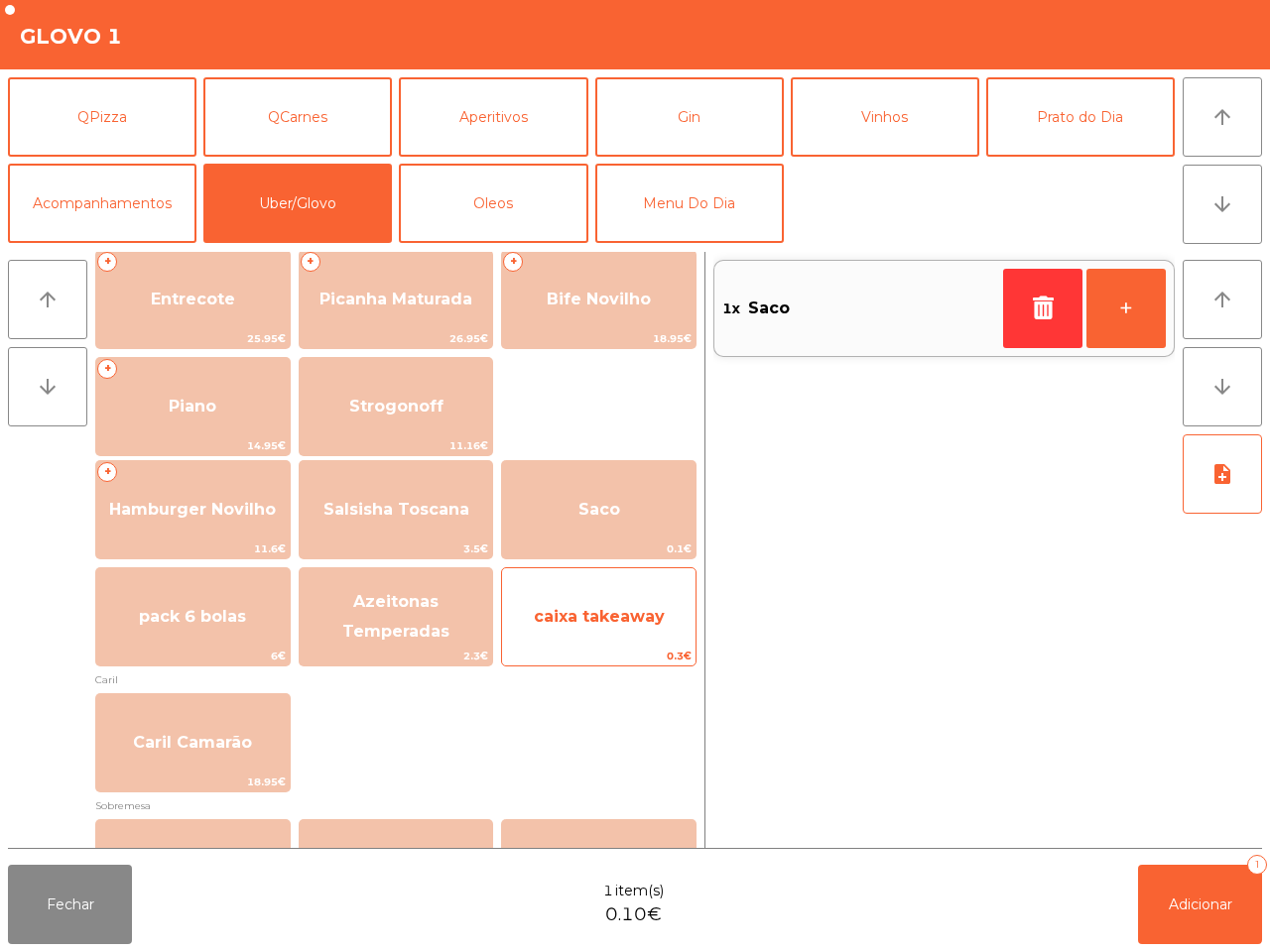 click on "caixa takeaway    0.3€" 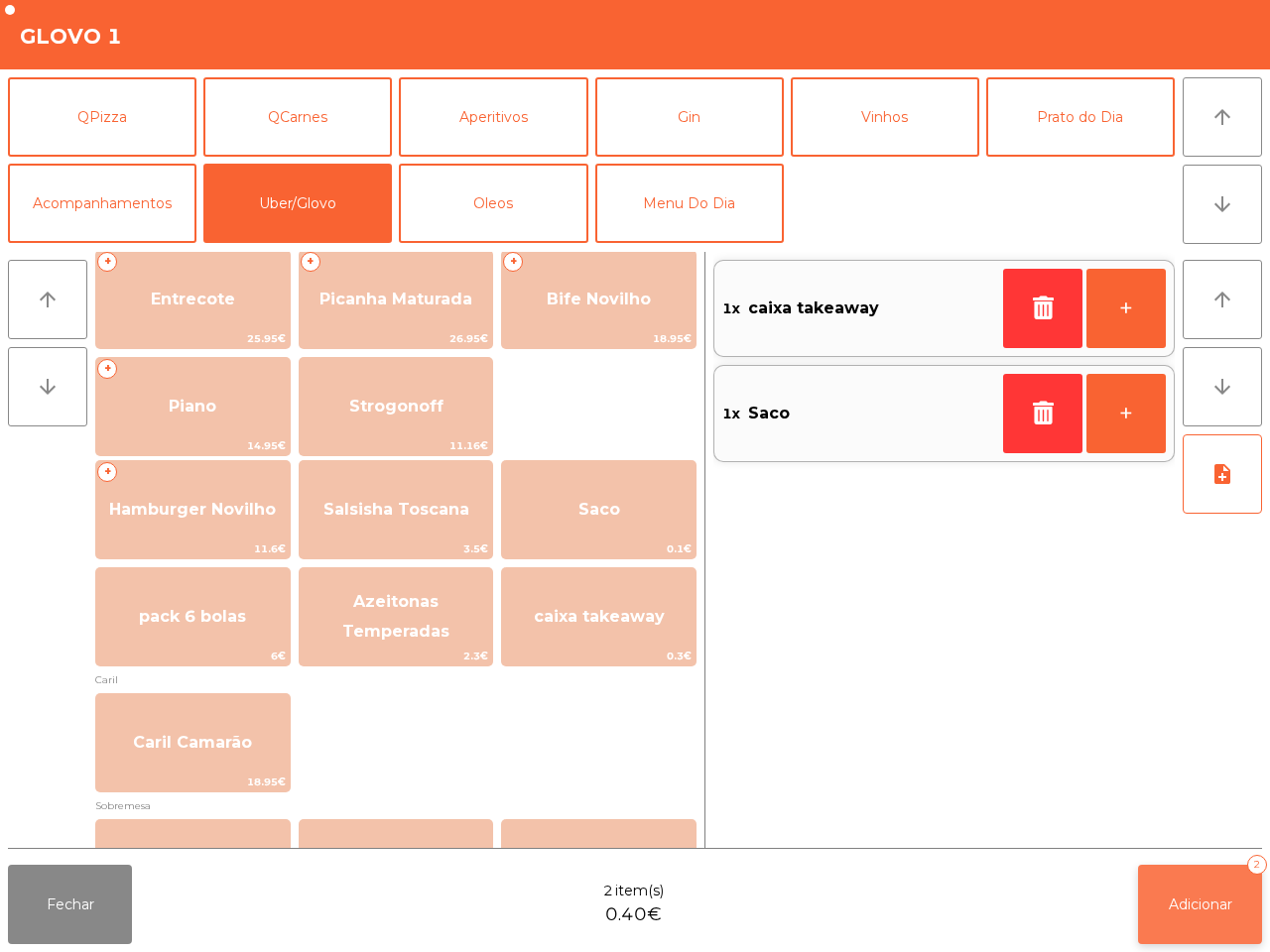 click on "Adicionar" 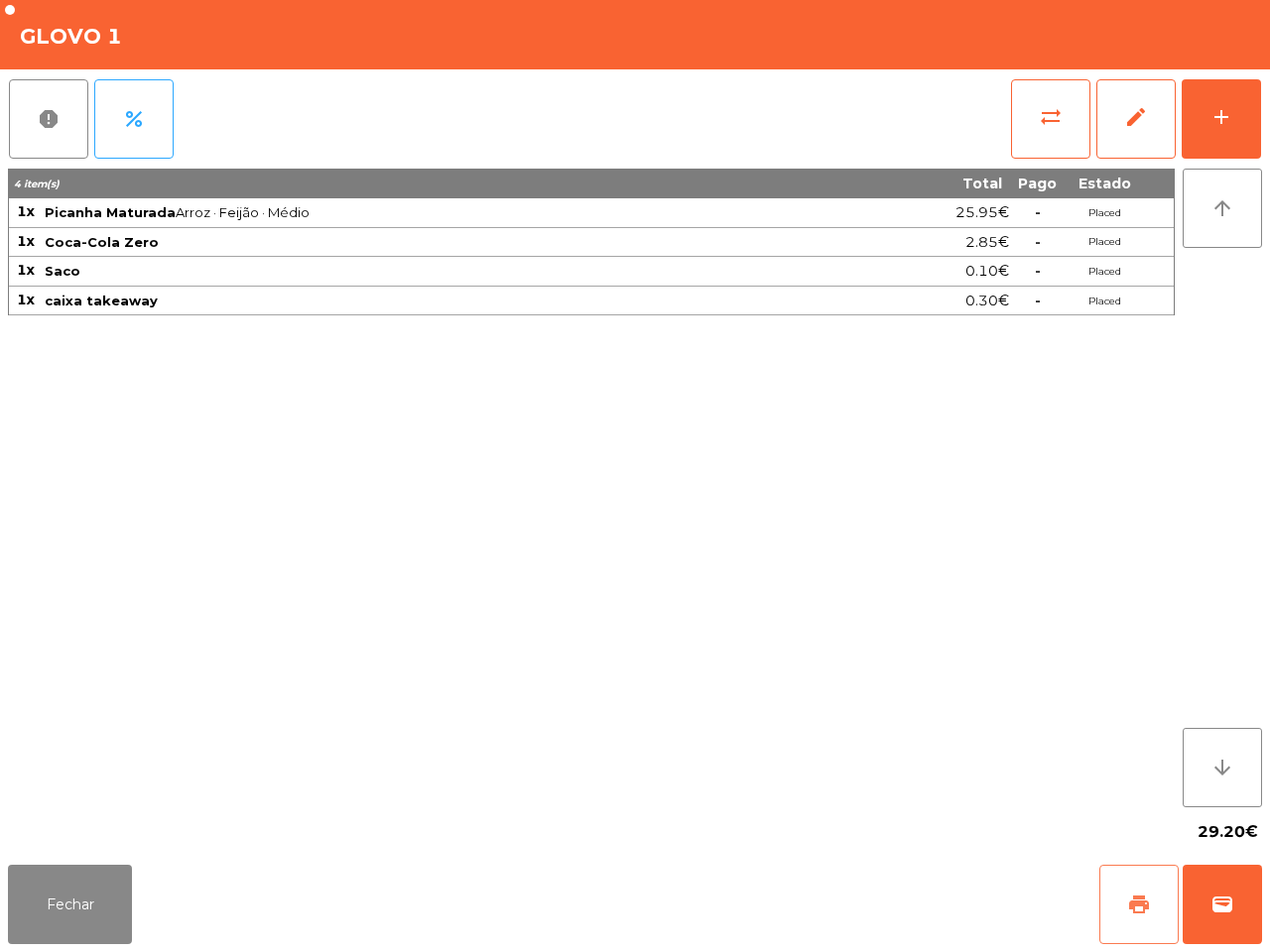 click on "print" 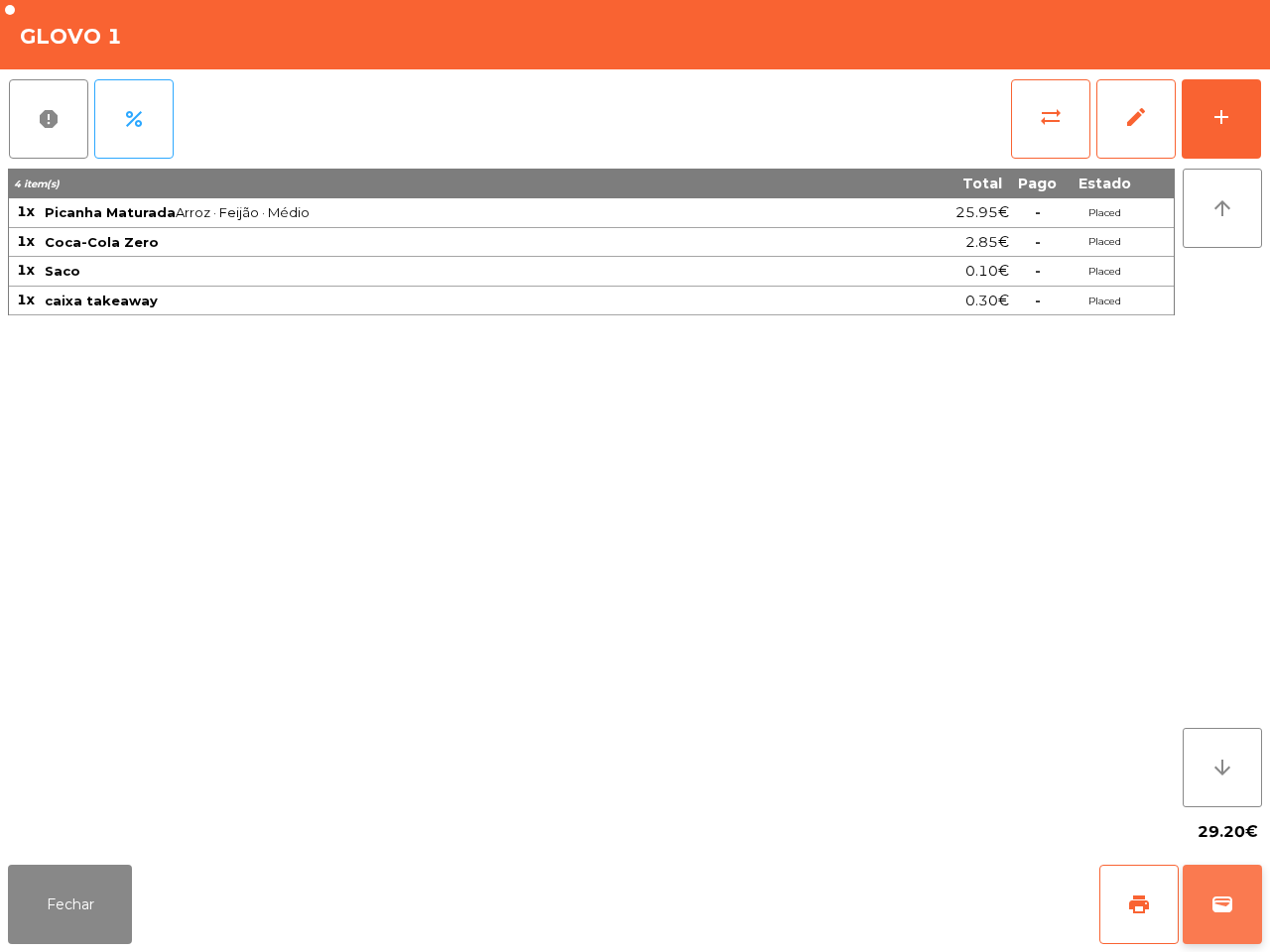 click on "wallet" 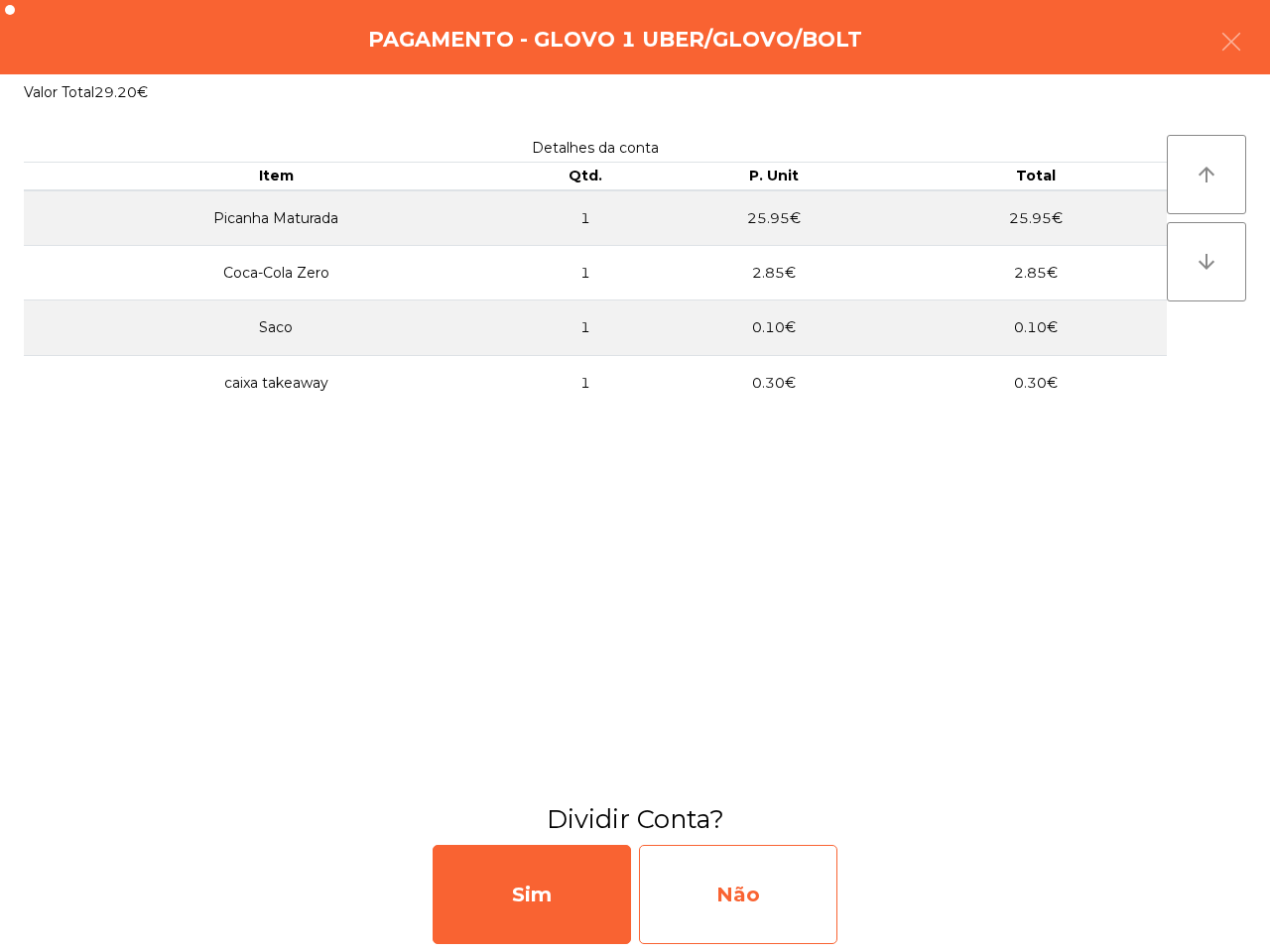 click on "Não" 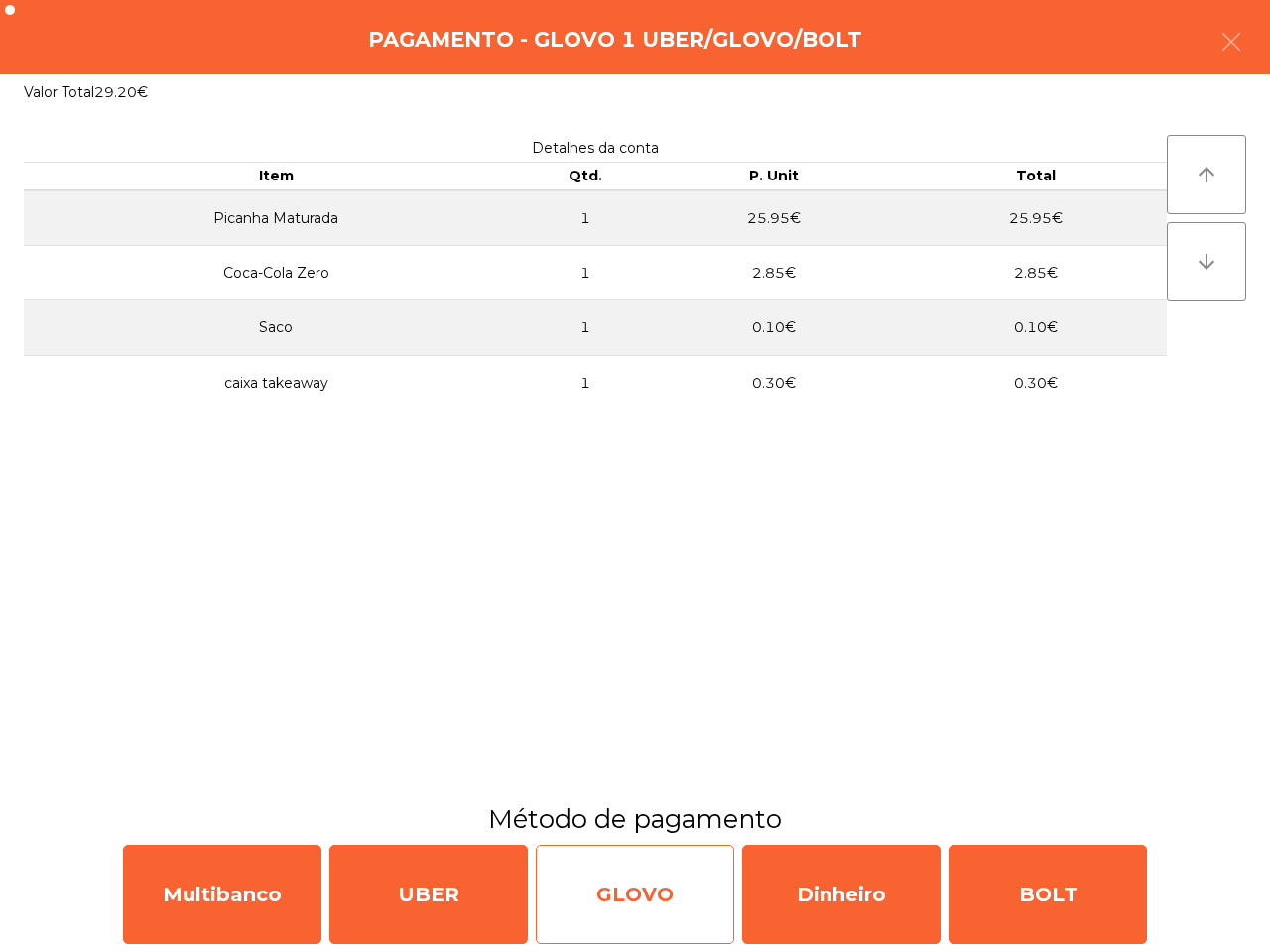click on "GLOVO" 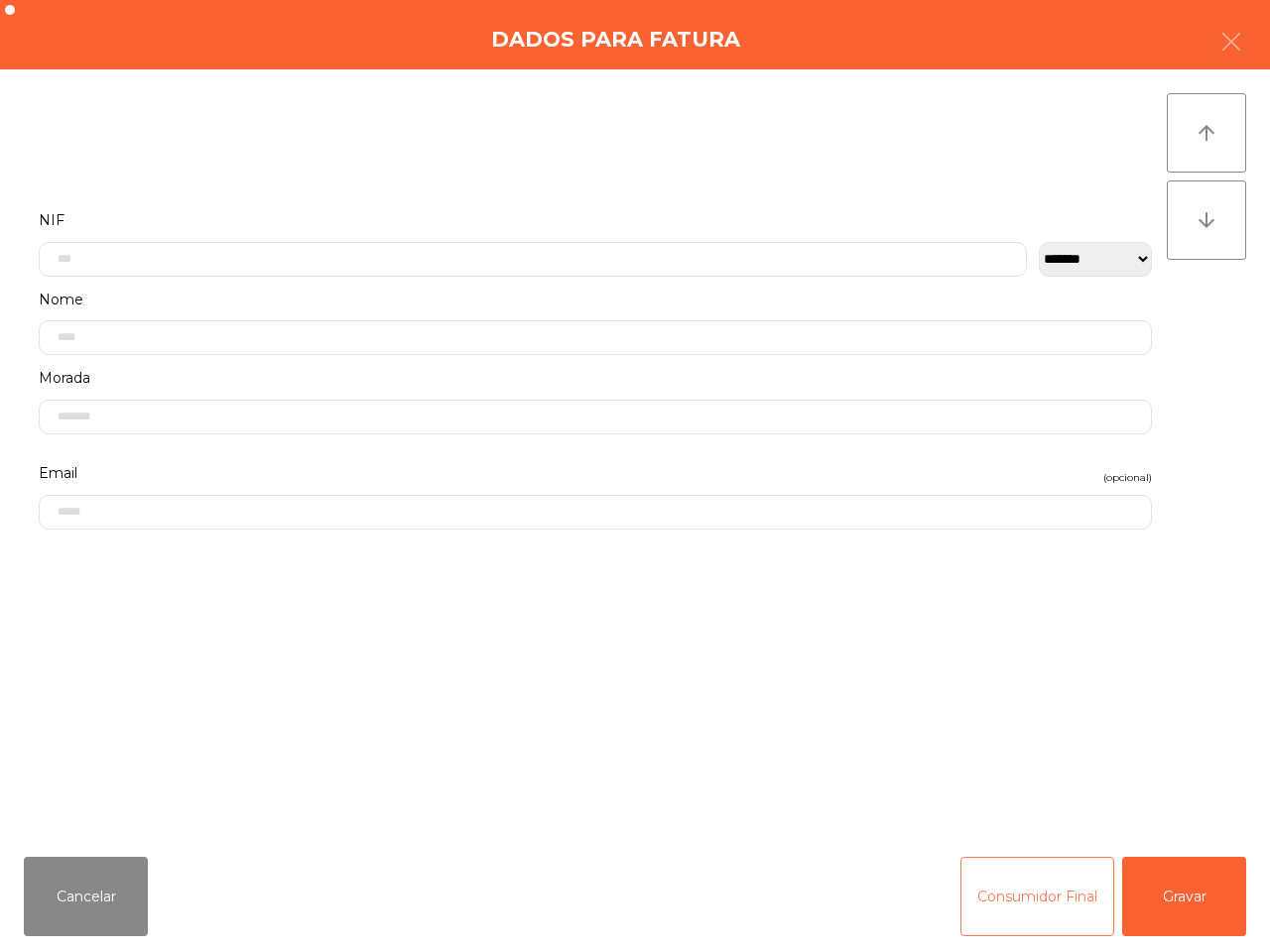click on "Consumidor Final" 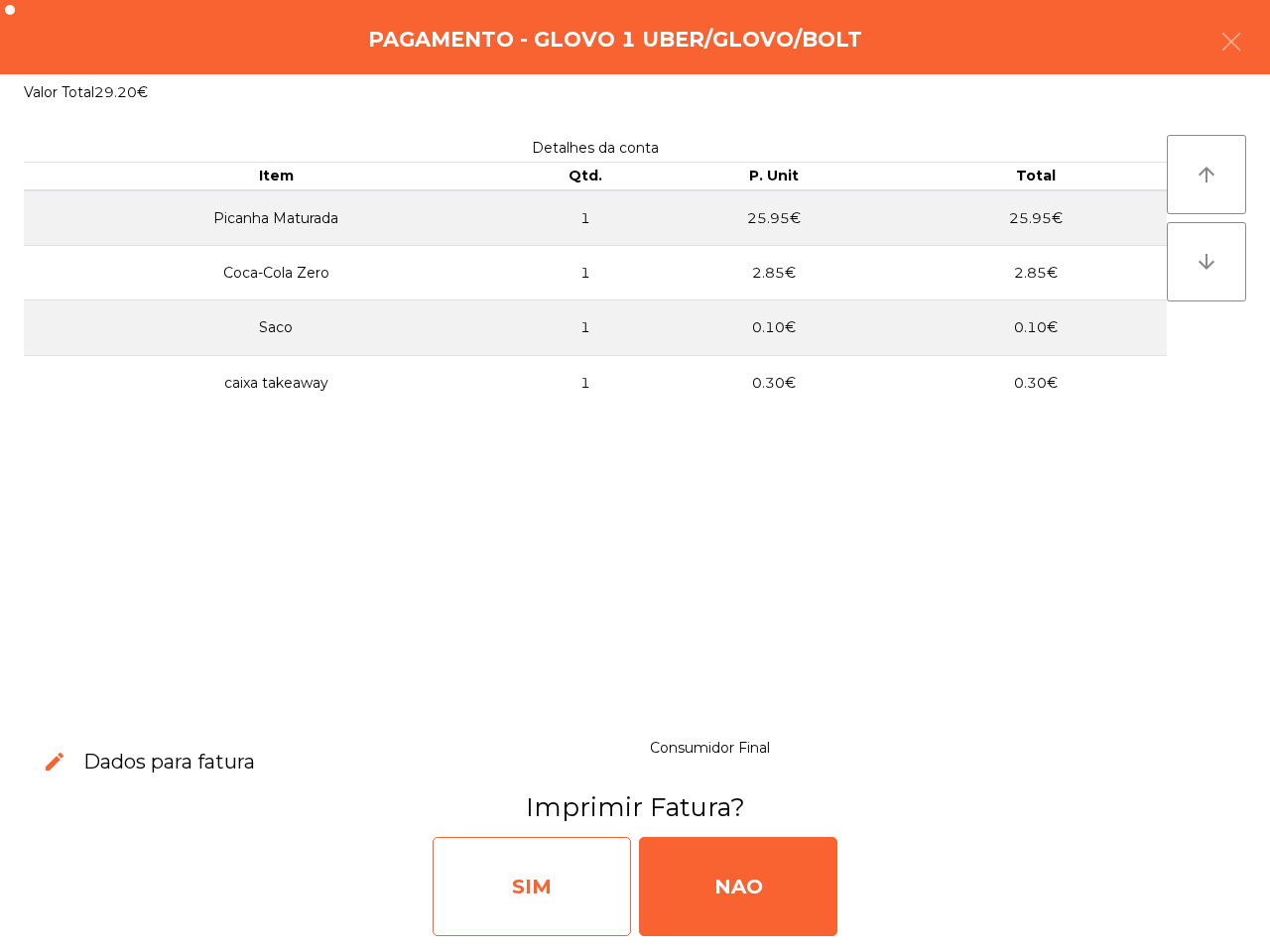 click on "SIM" 